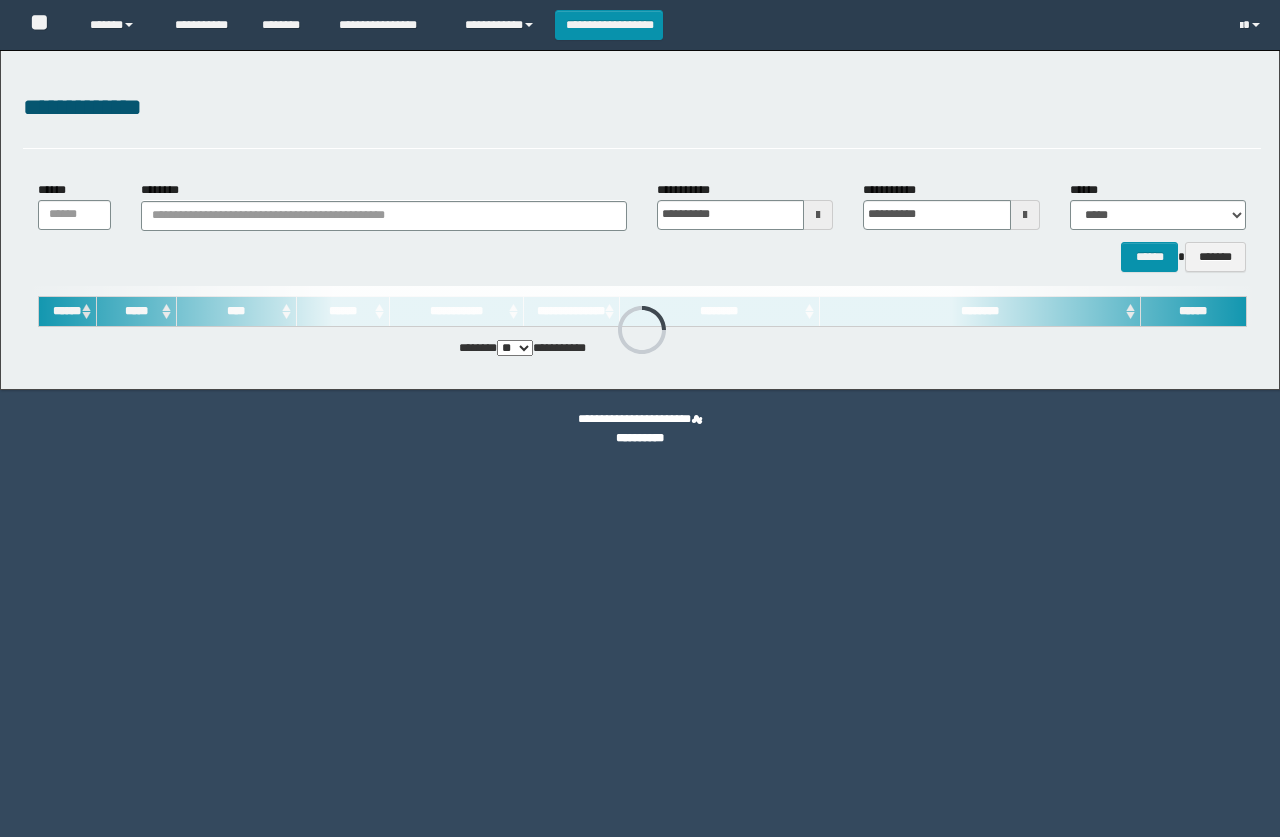 scroll, scrollTop: 0, scrollLeft: 0, axis: both 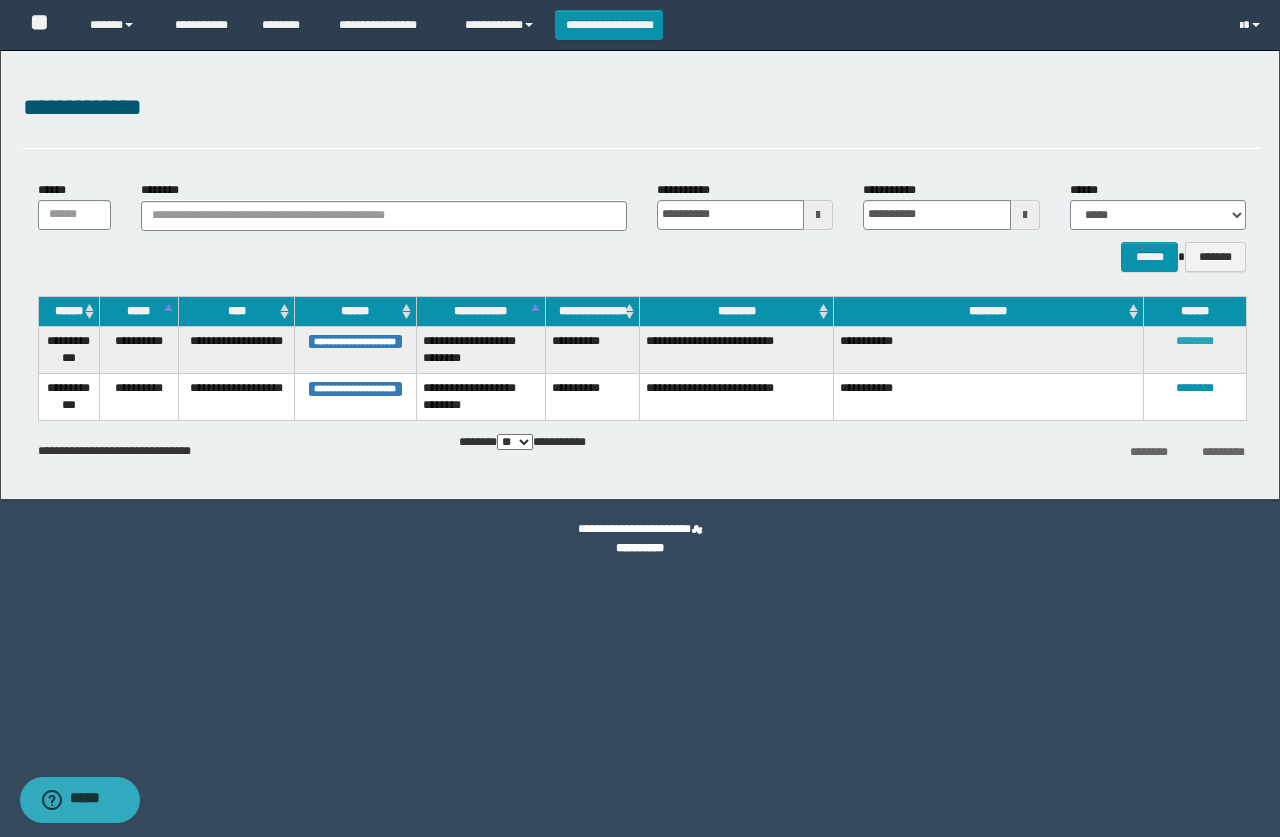 click on "********" at bounding box center (1195, 341) 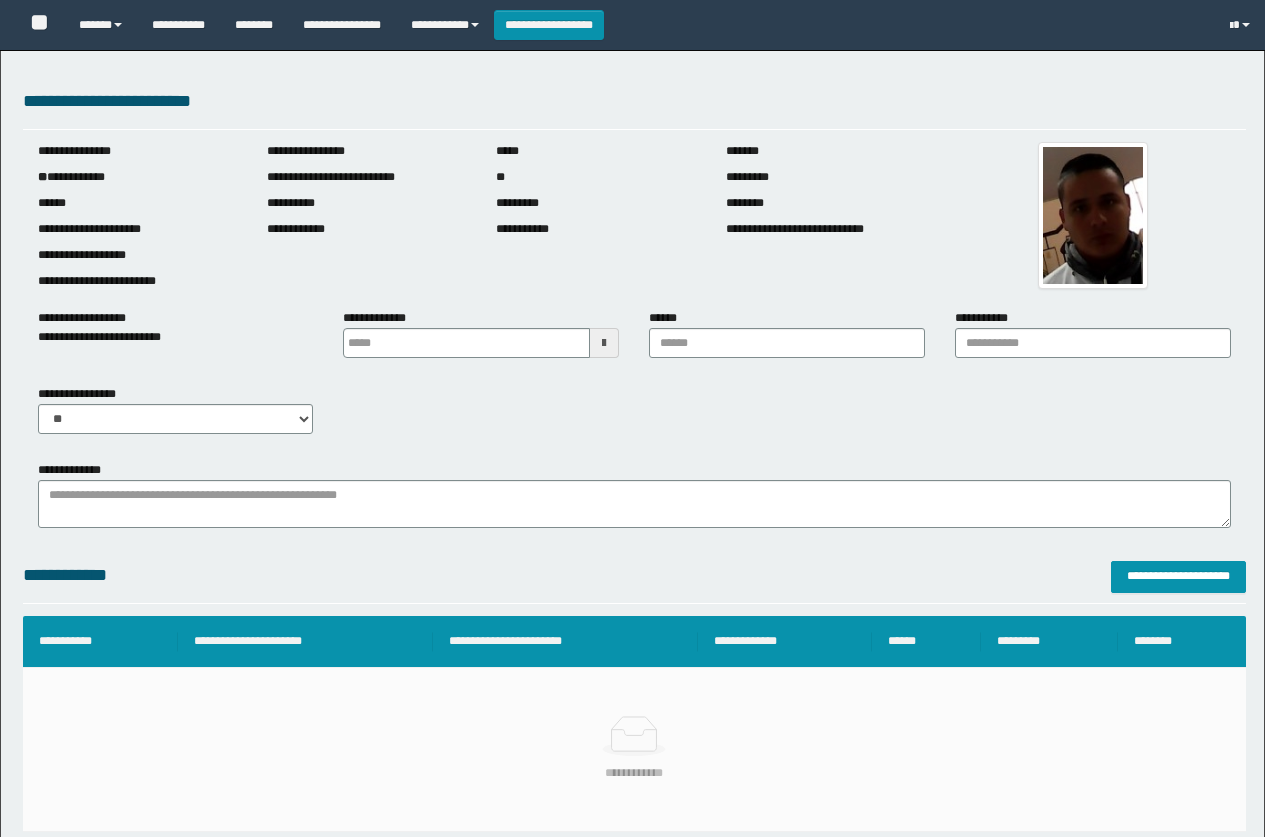 scroll, scrollTop: 0, scrollLeft: 0, axis: both 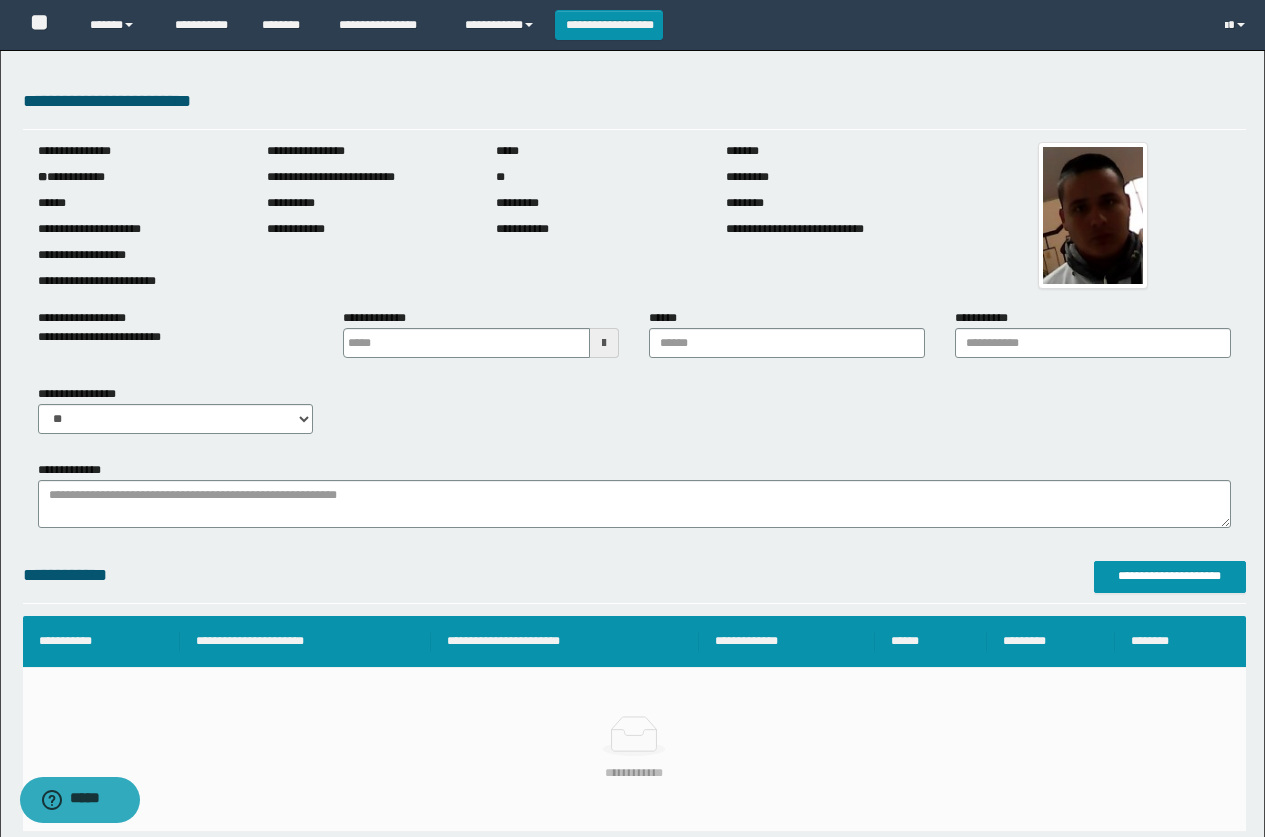click at bounding box center [604, 343] 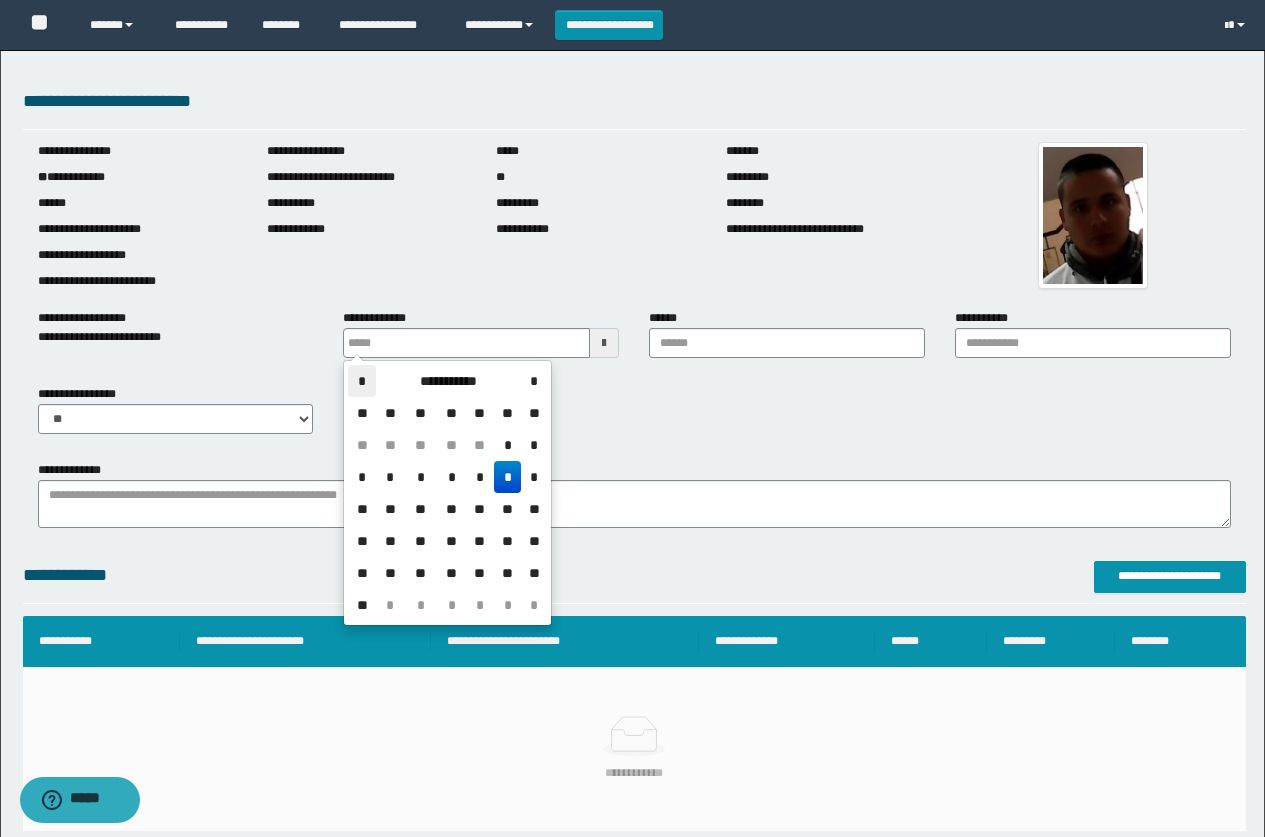click on "*" at bounding box center (362, 381) 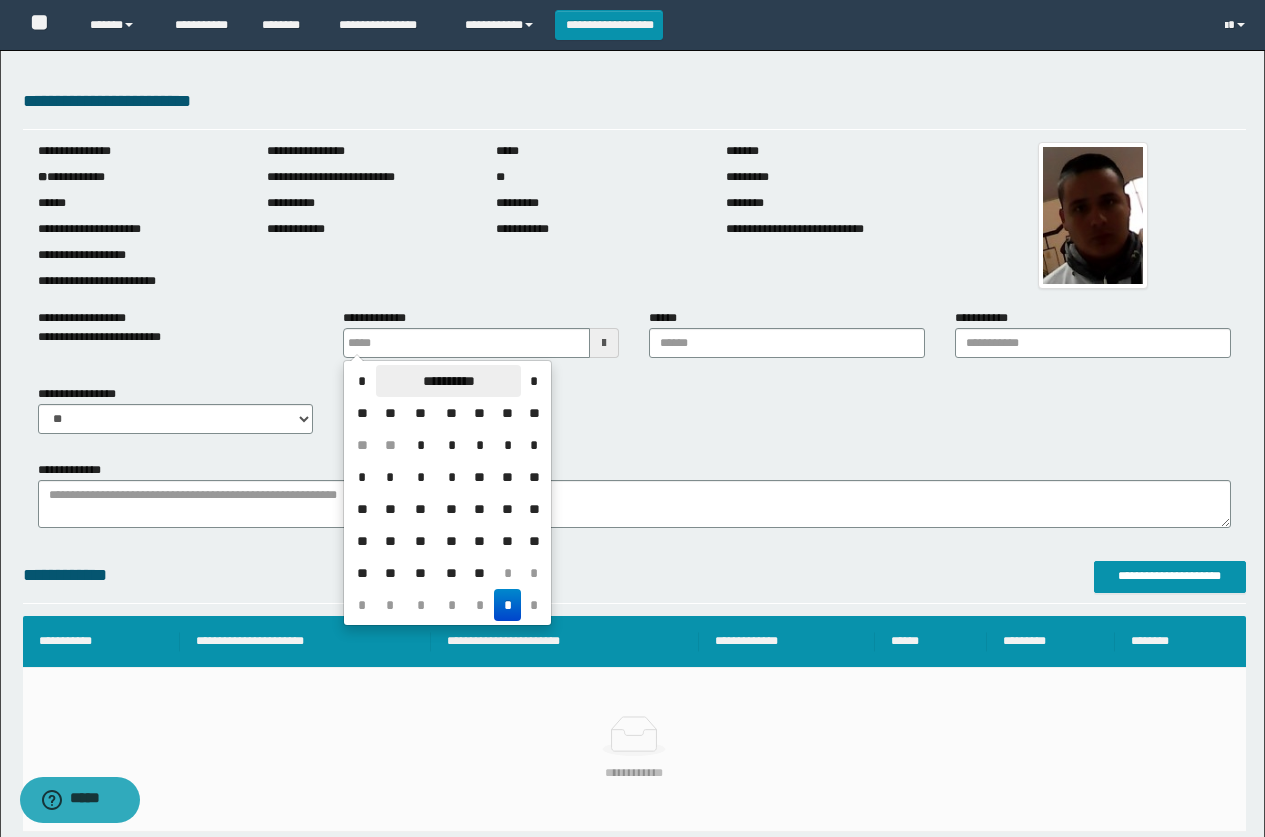 click on "**********" at bounding box center [448, 381] 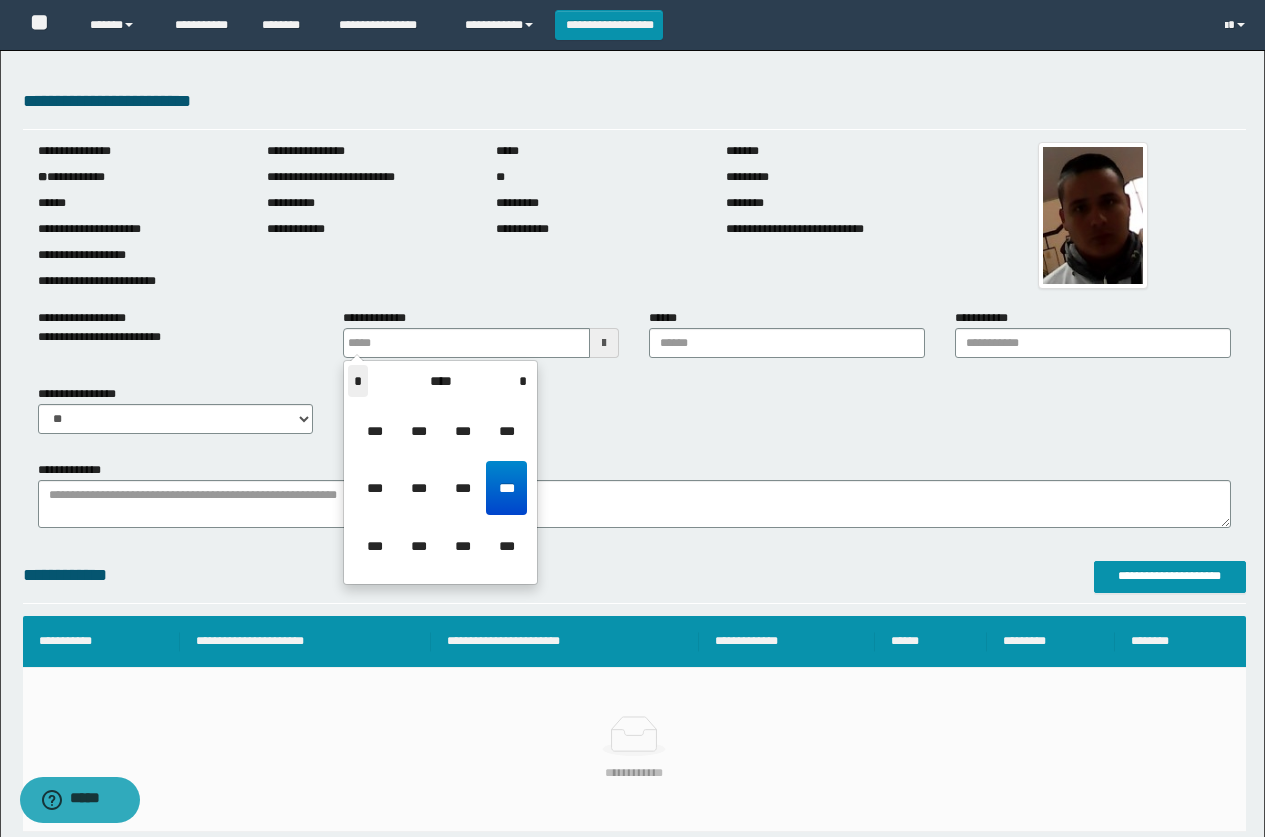 click on "*" at bounding box center (358, 381) 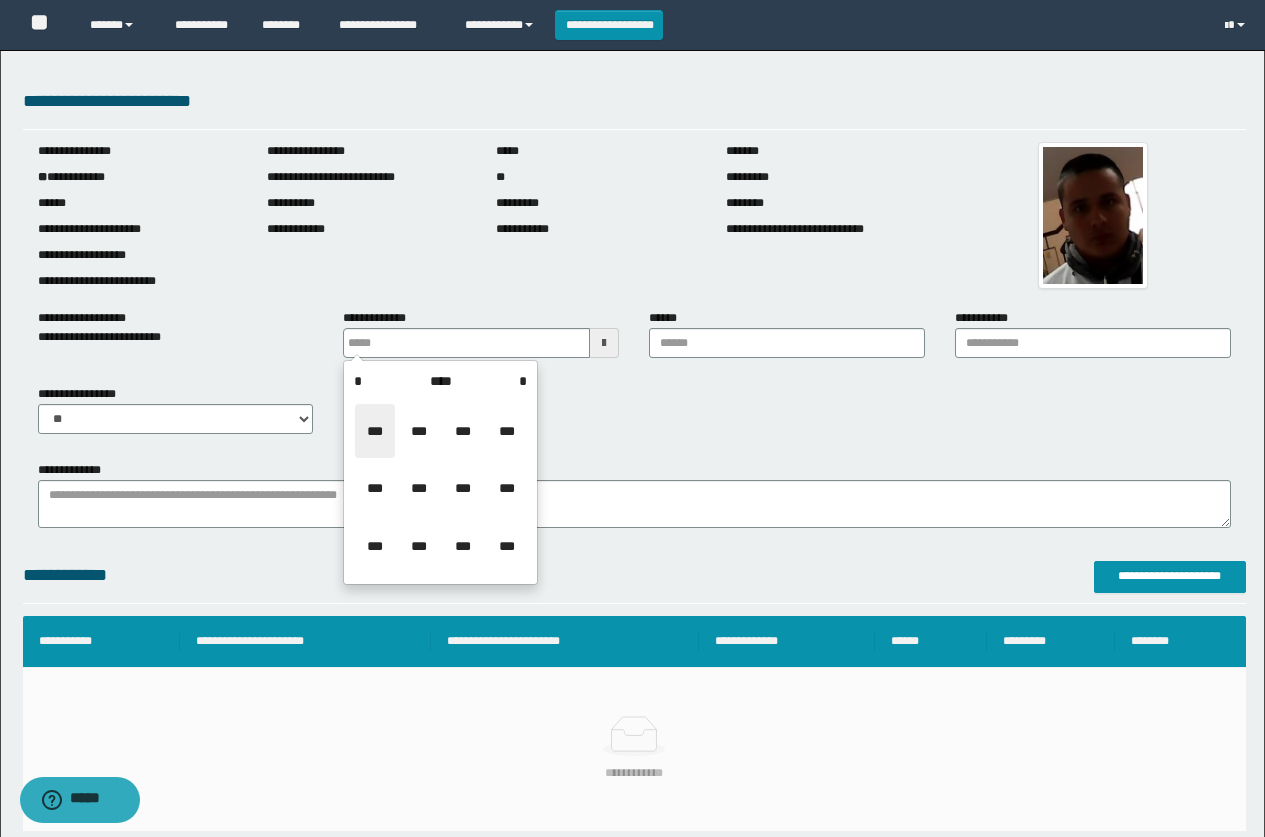 click on "***" at bounding box center (375, 431) 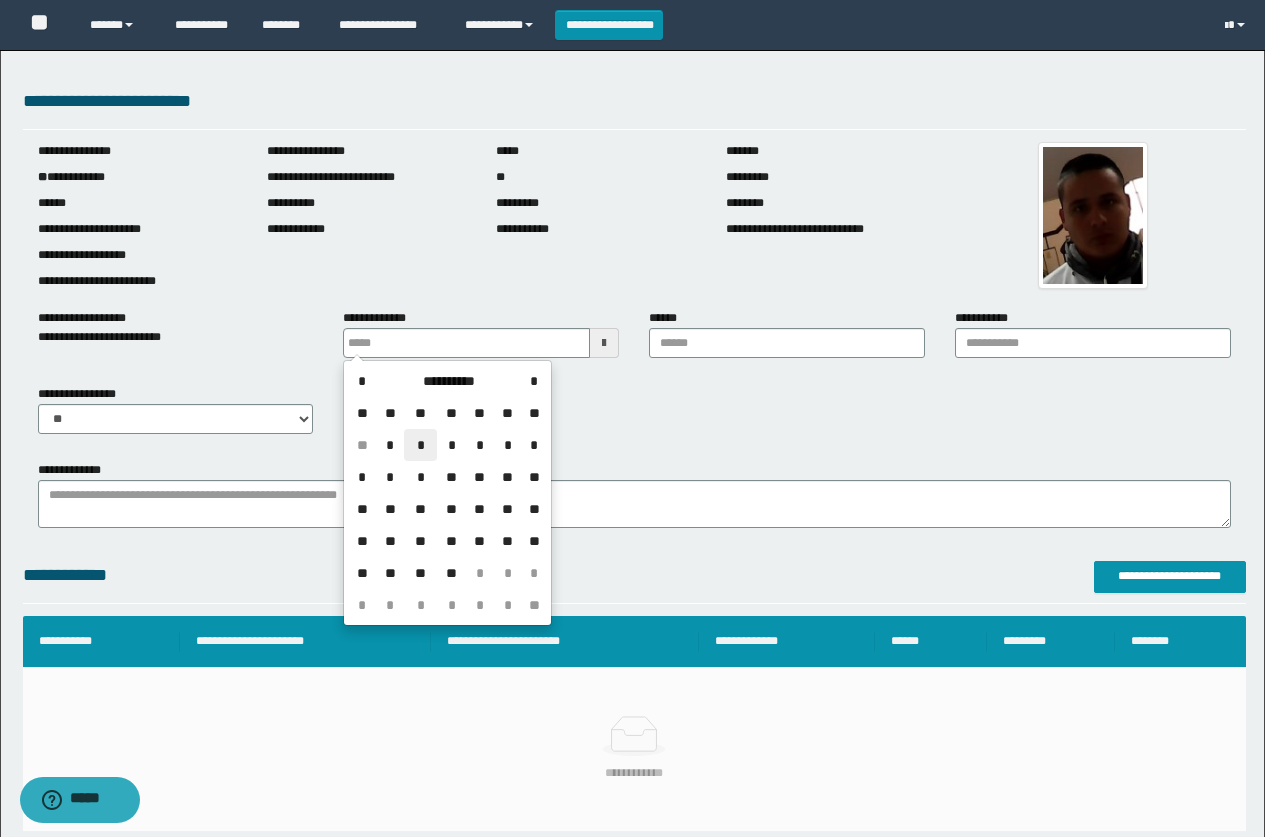 click on "*" at bounding box center (420, 445) 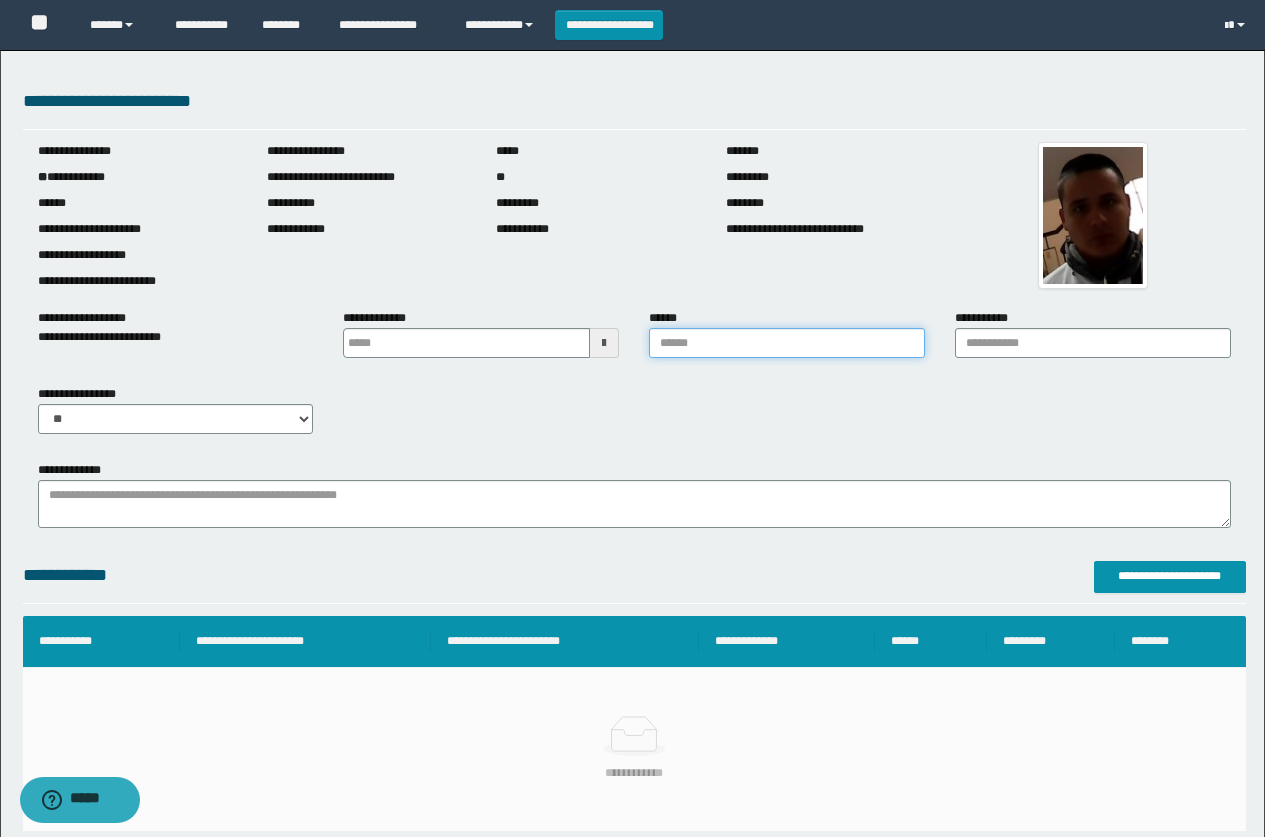 click on "******" at bounding box center (787, 343) 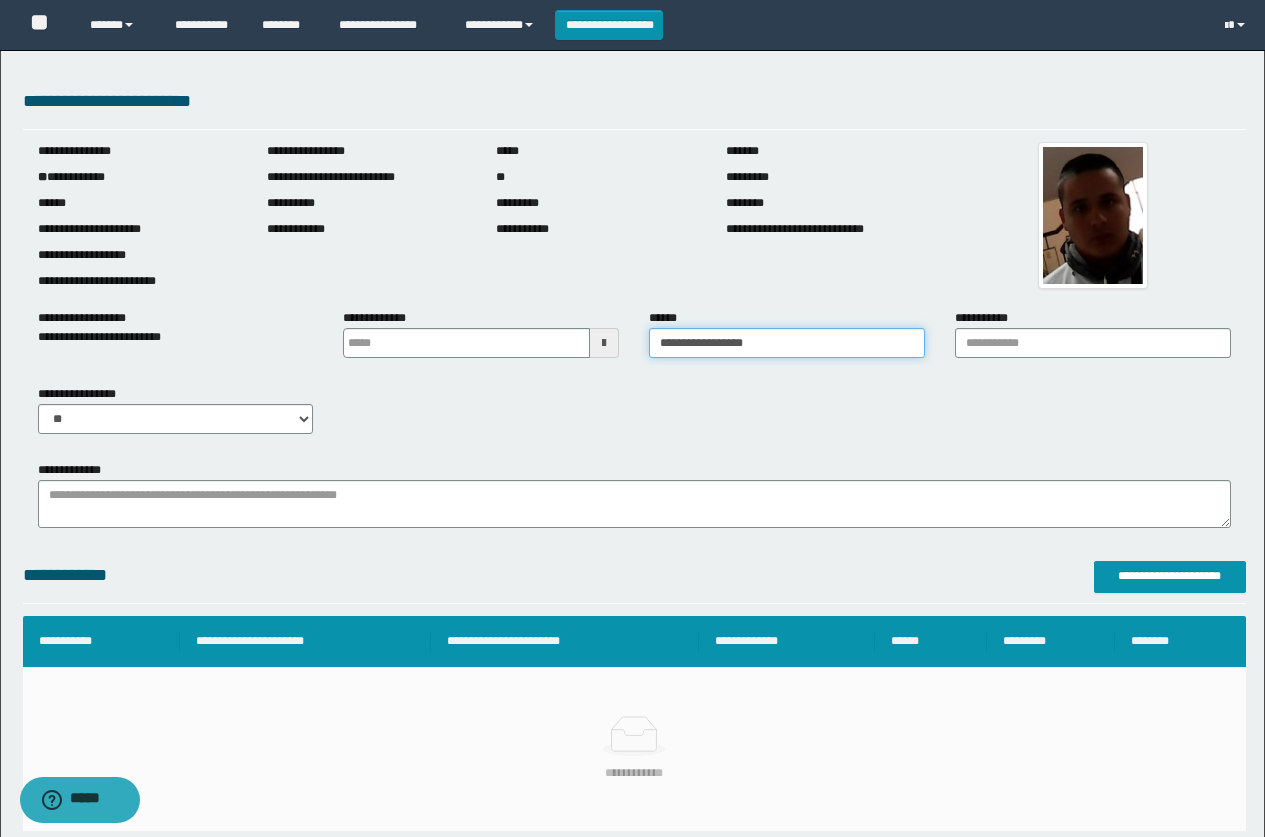 type on "**********" 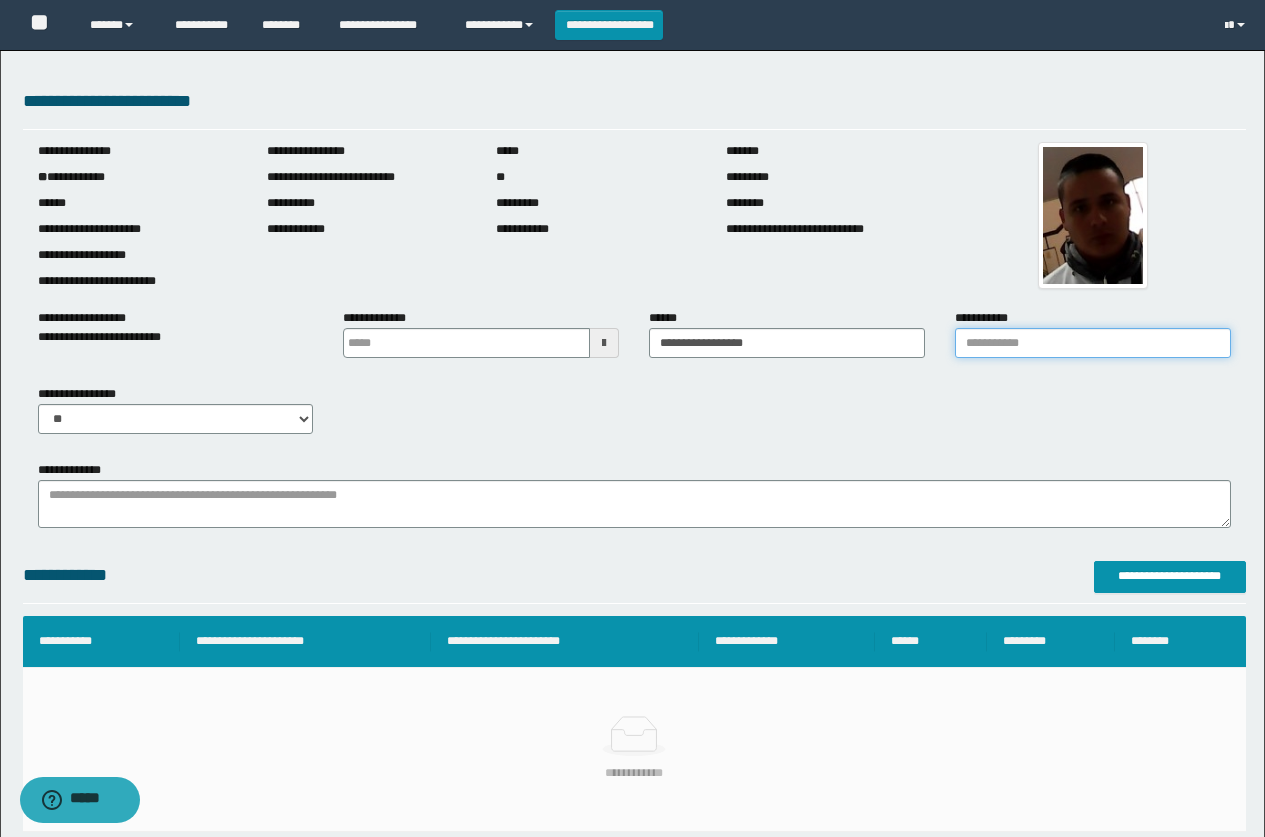 click on "**********" at bounding box center (1093, 343) 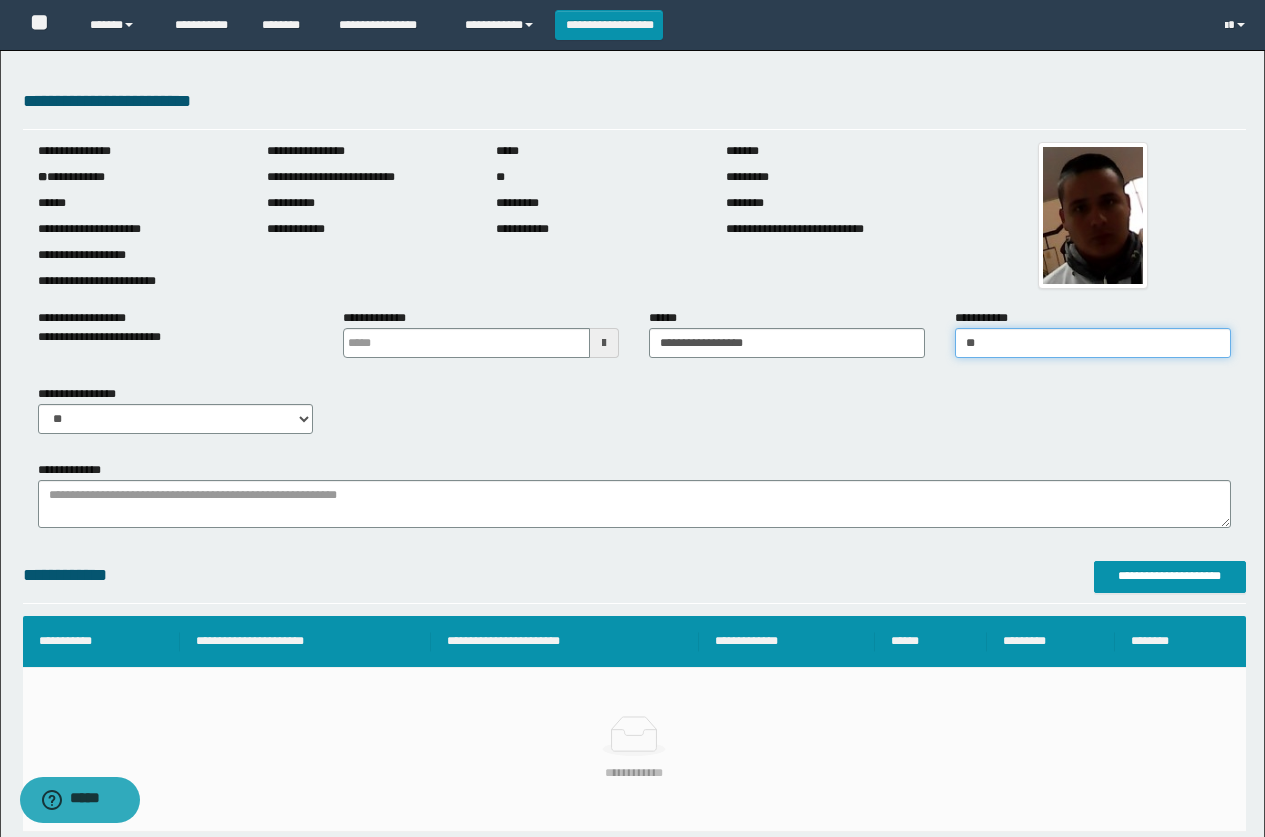 type on "*" 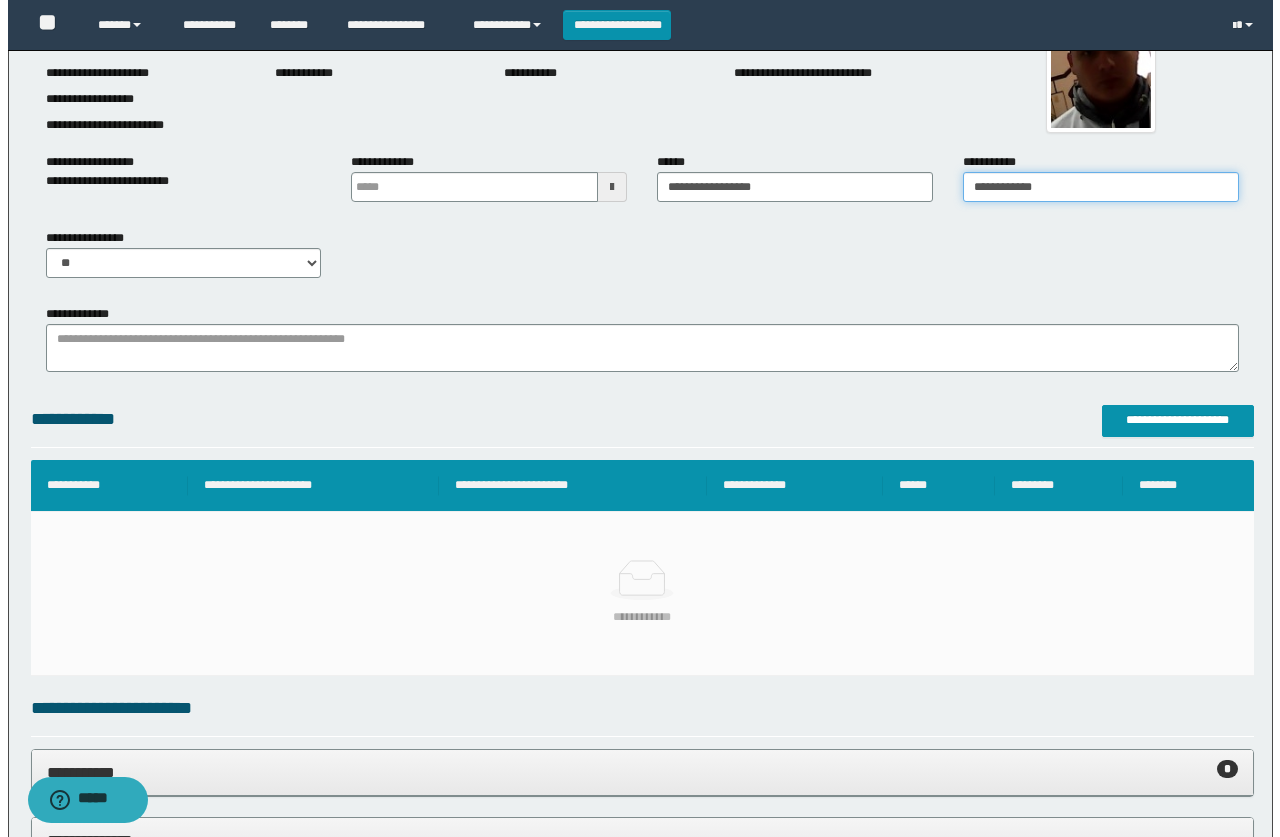 scroll, scrollTop: 0, scrollLeft: 0, axis: both 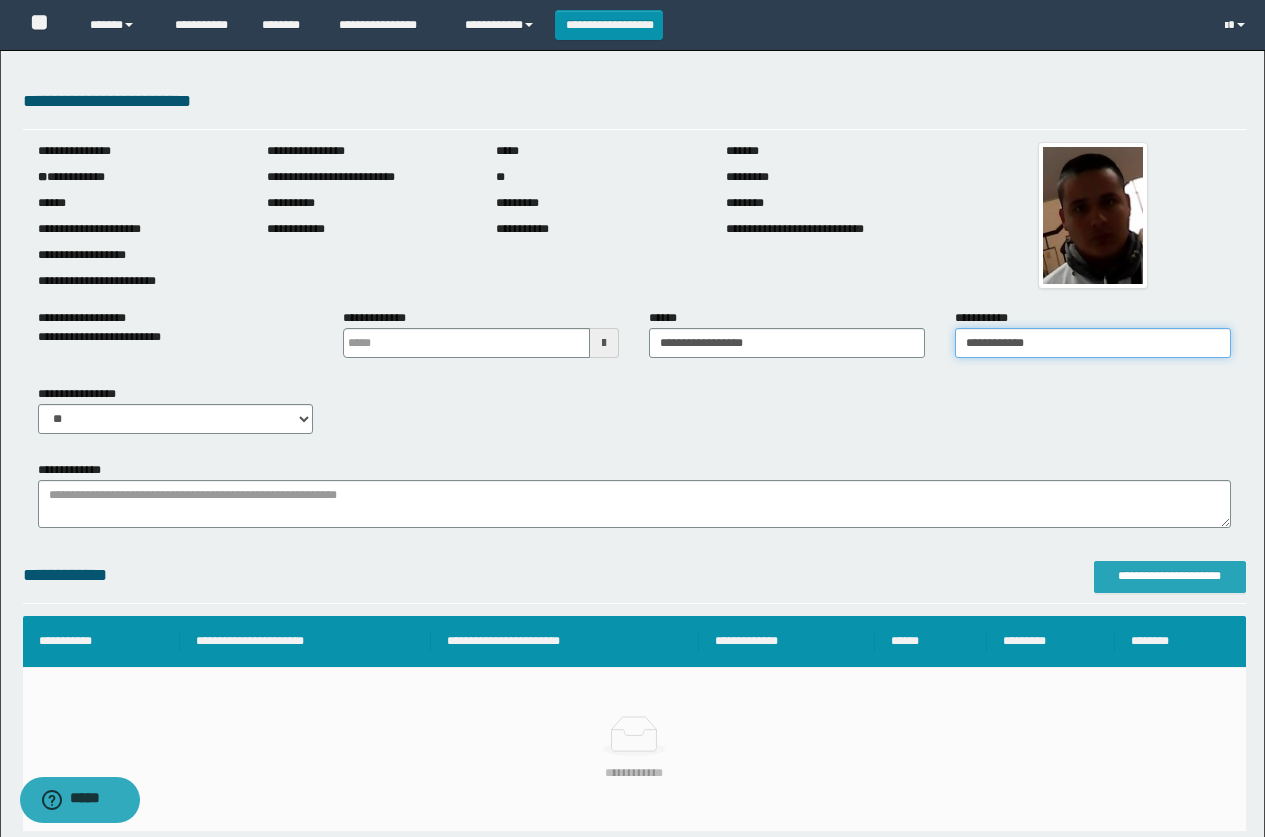 type on "**********" 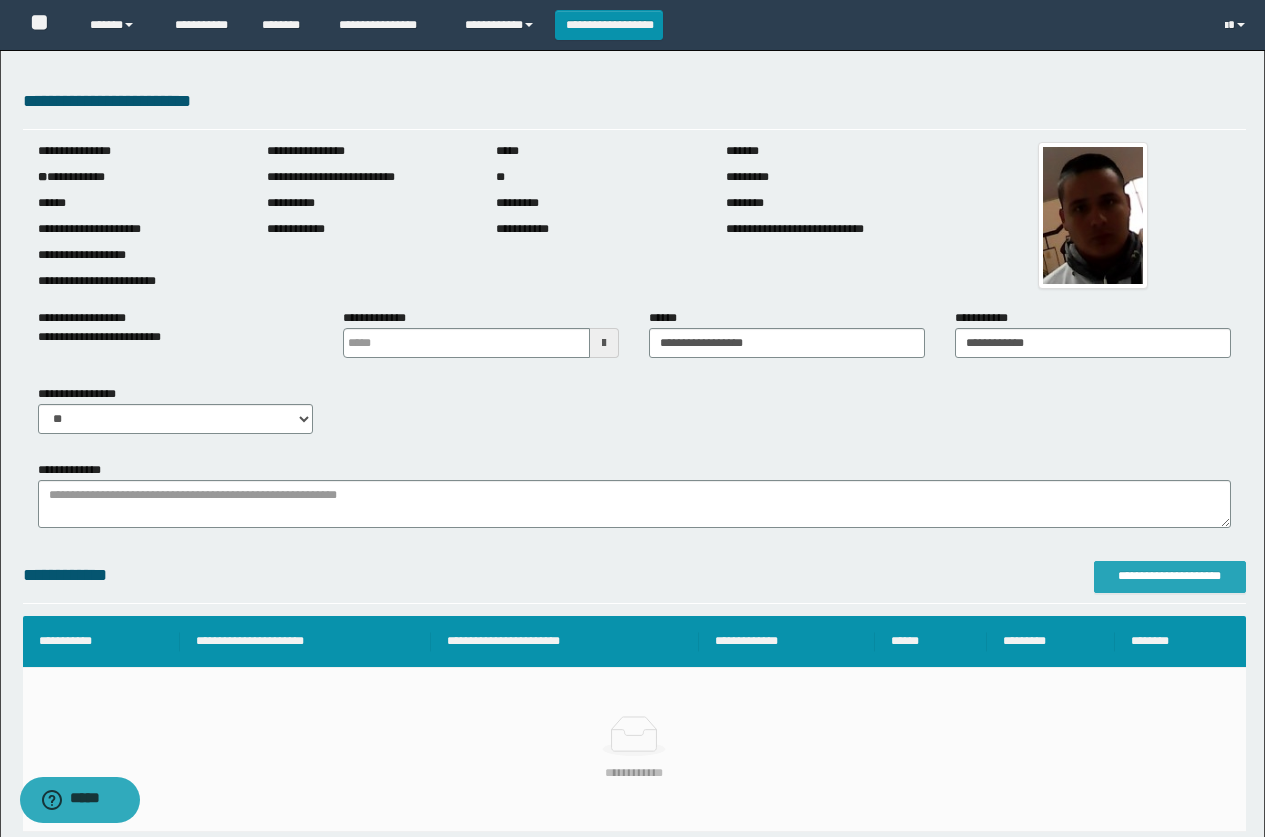 click on "**********" at bounding box center [1170, 576] 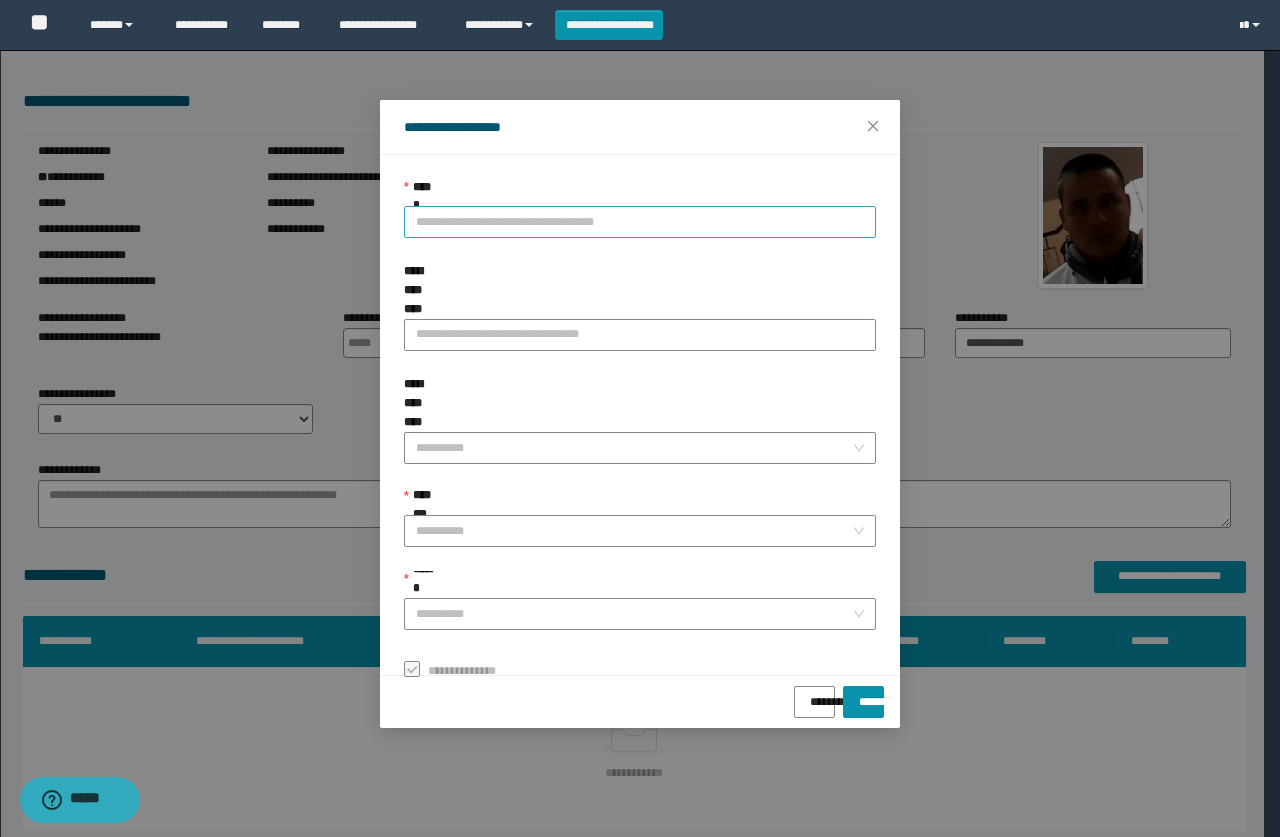 click on "**********" at bounding box center (640, 222) 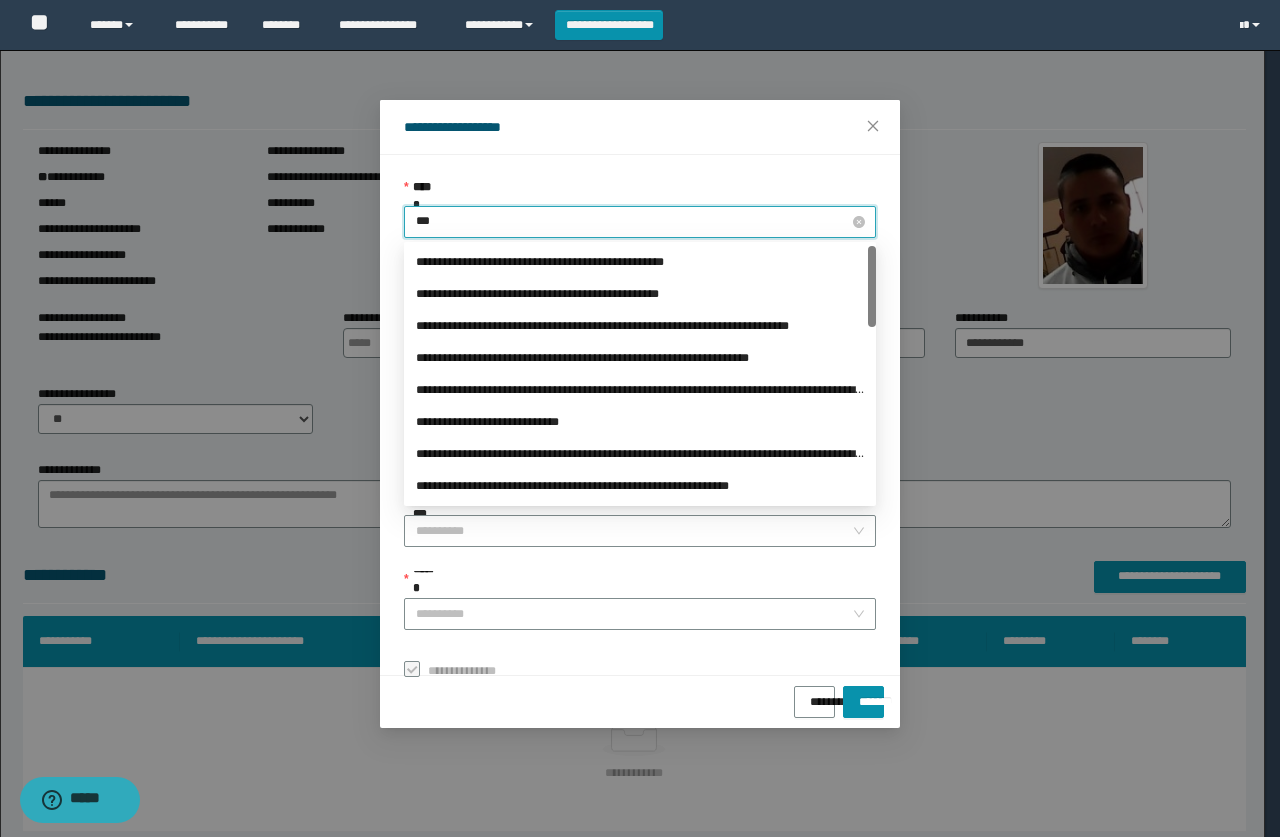 type on "****" 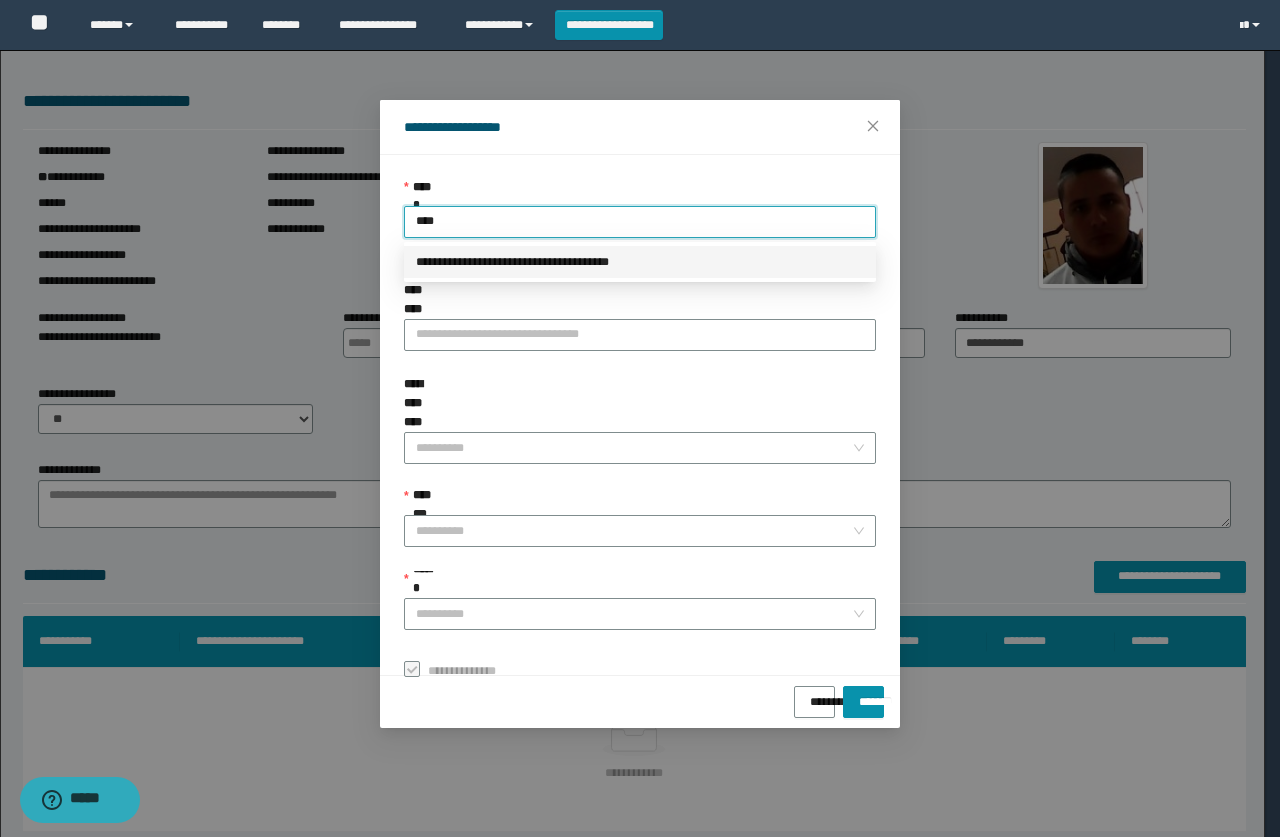 click on "**********" at bounding box center [640, 262] 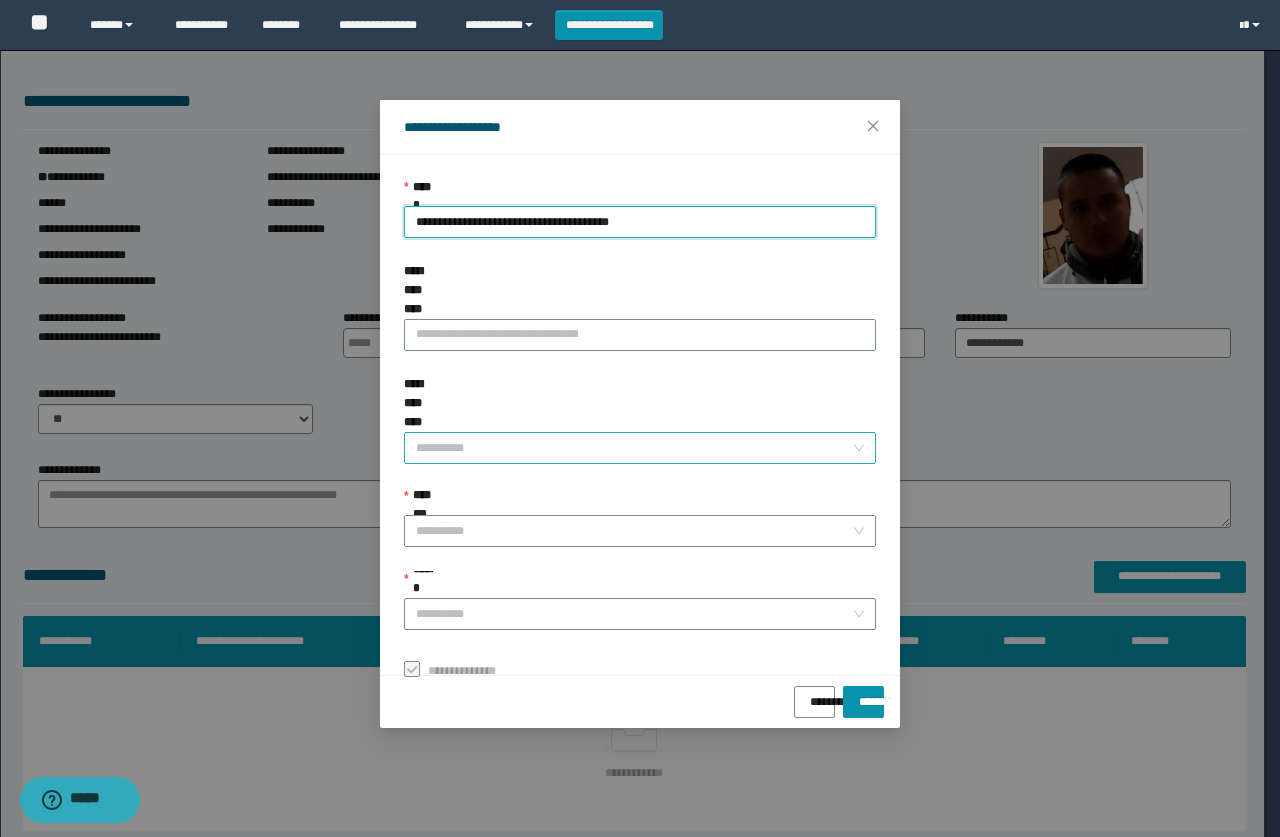 click on "**********" at bounding box center [634, 448] 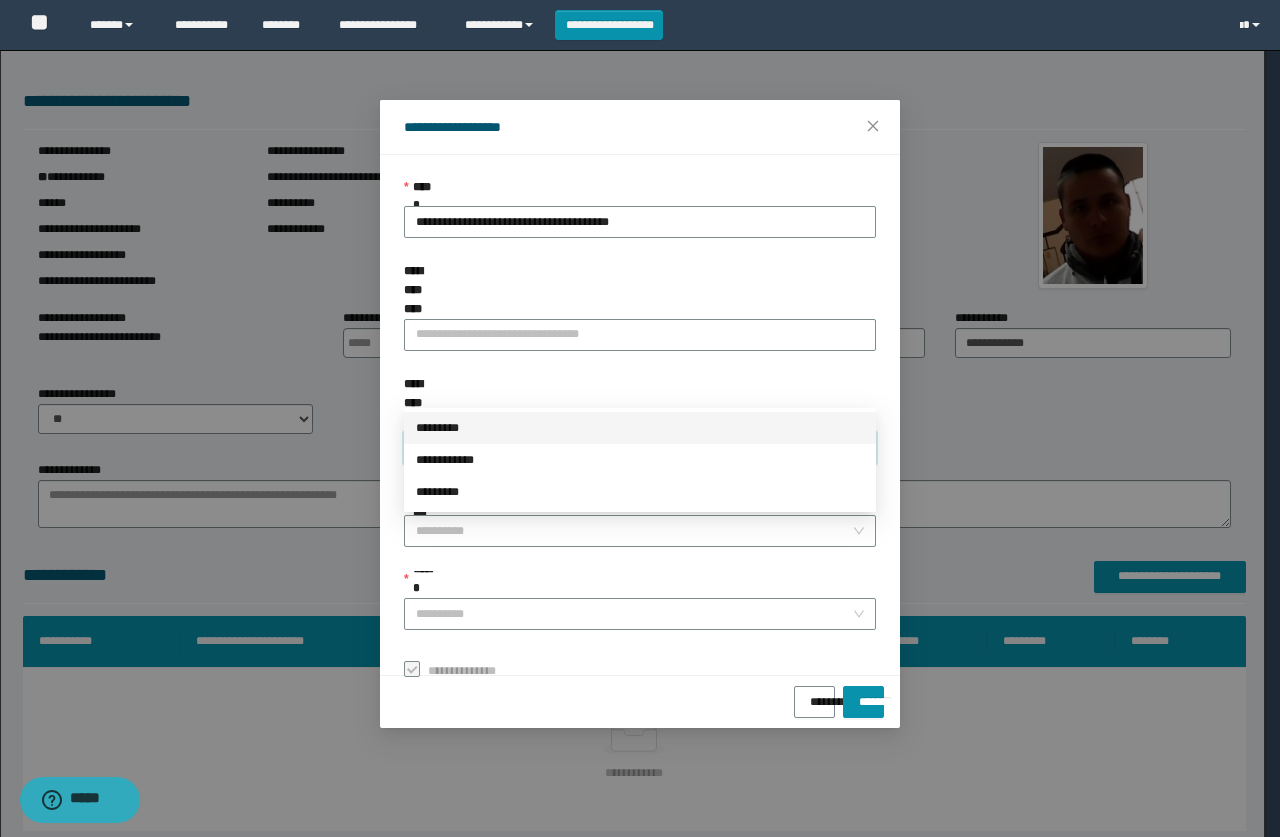 click on "*********" at bounding box center [640, 428] 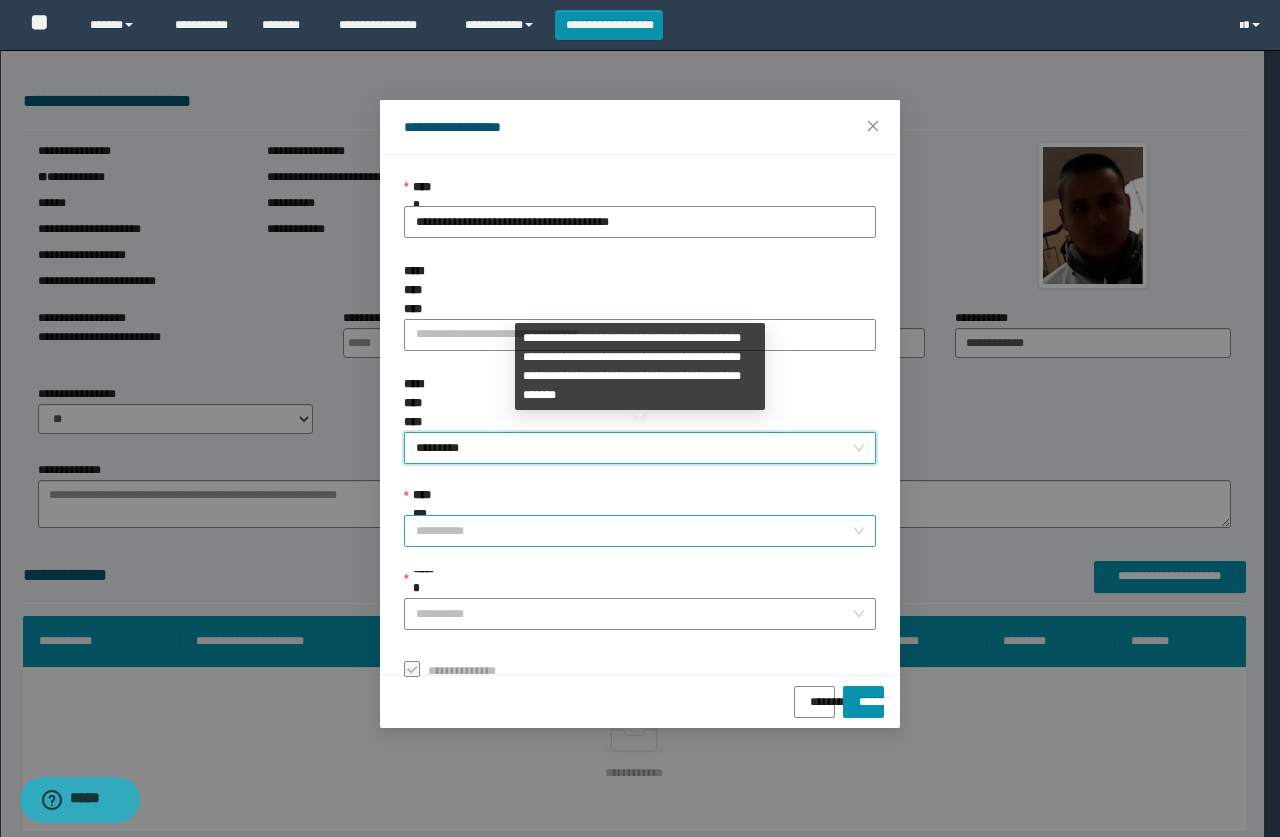 click on "**********" at bounding box center [634, 531] 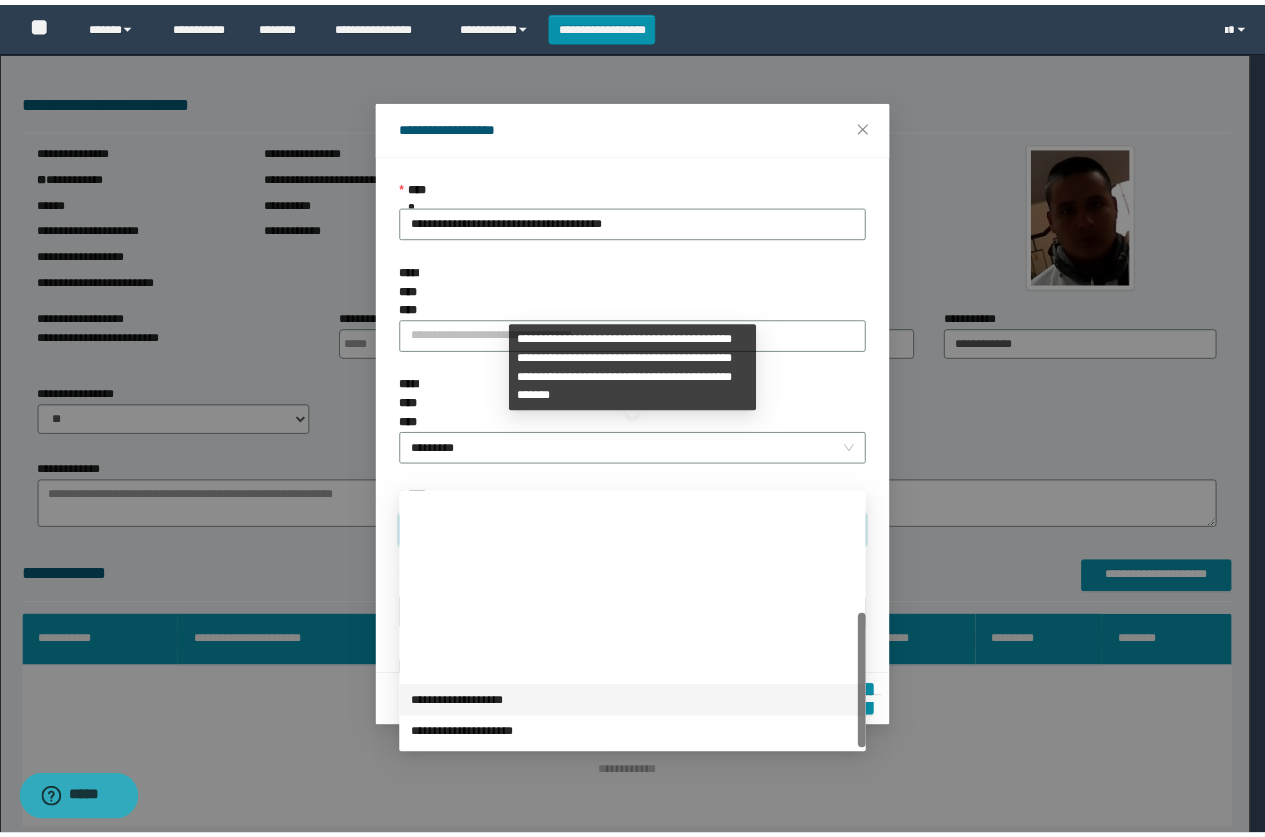 scroll, scrollTop: 224, scrollLeft: 0, axis: vertical 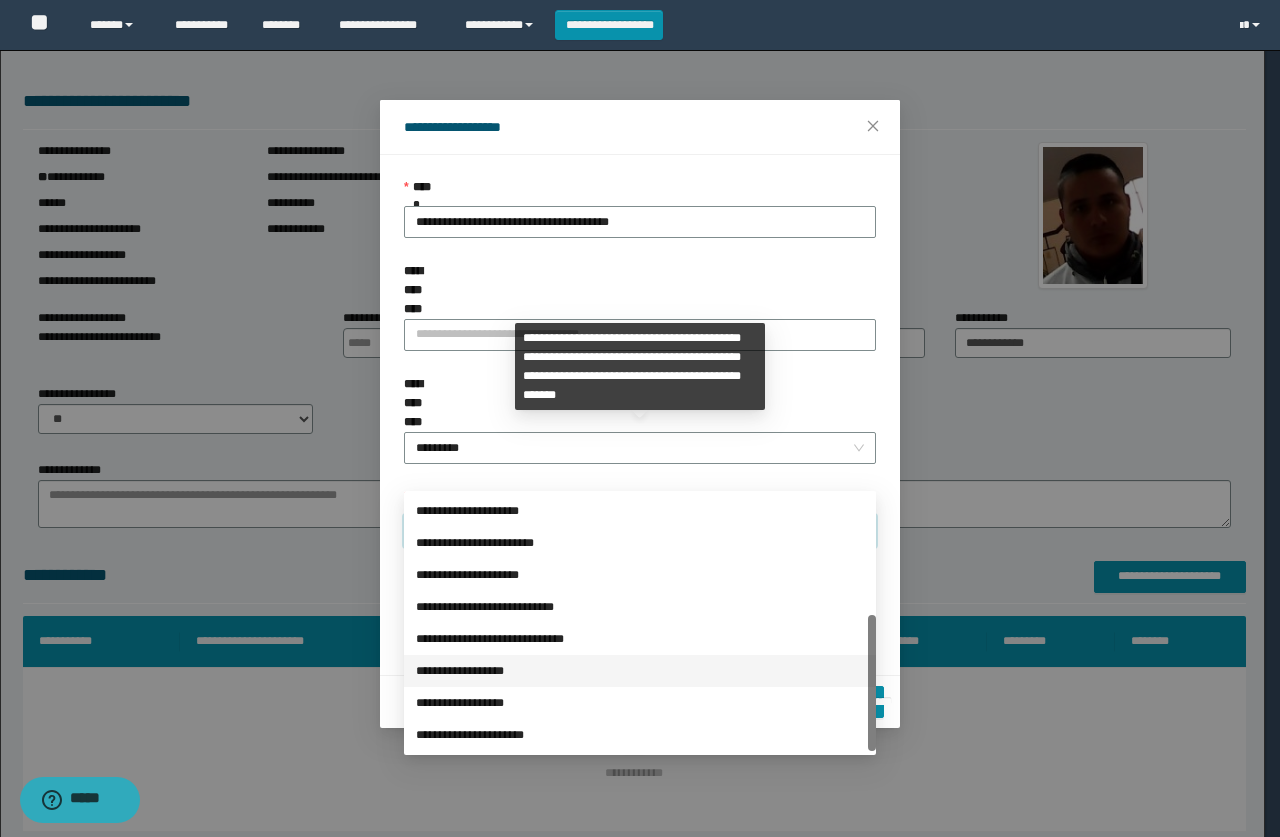 click on "**********" at bounding box center (640, 671) 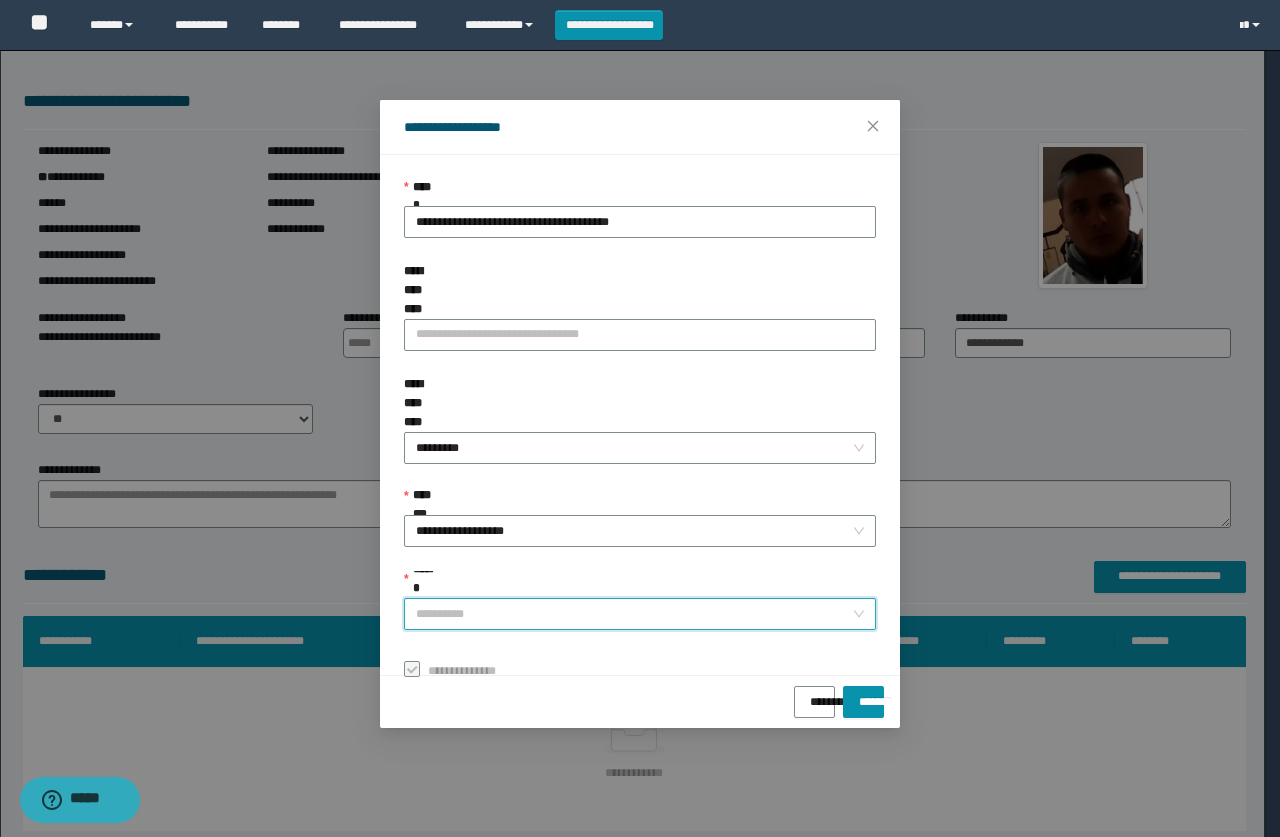 click on "******" at bounding box center (634, 614) 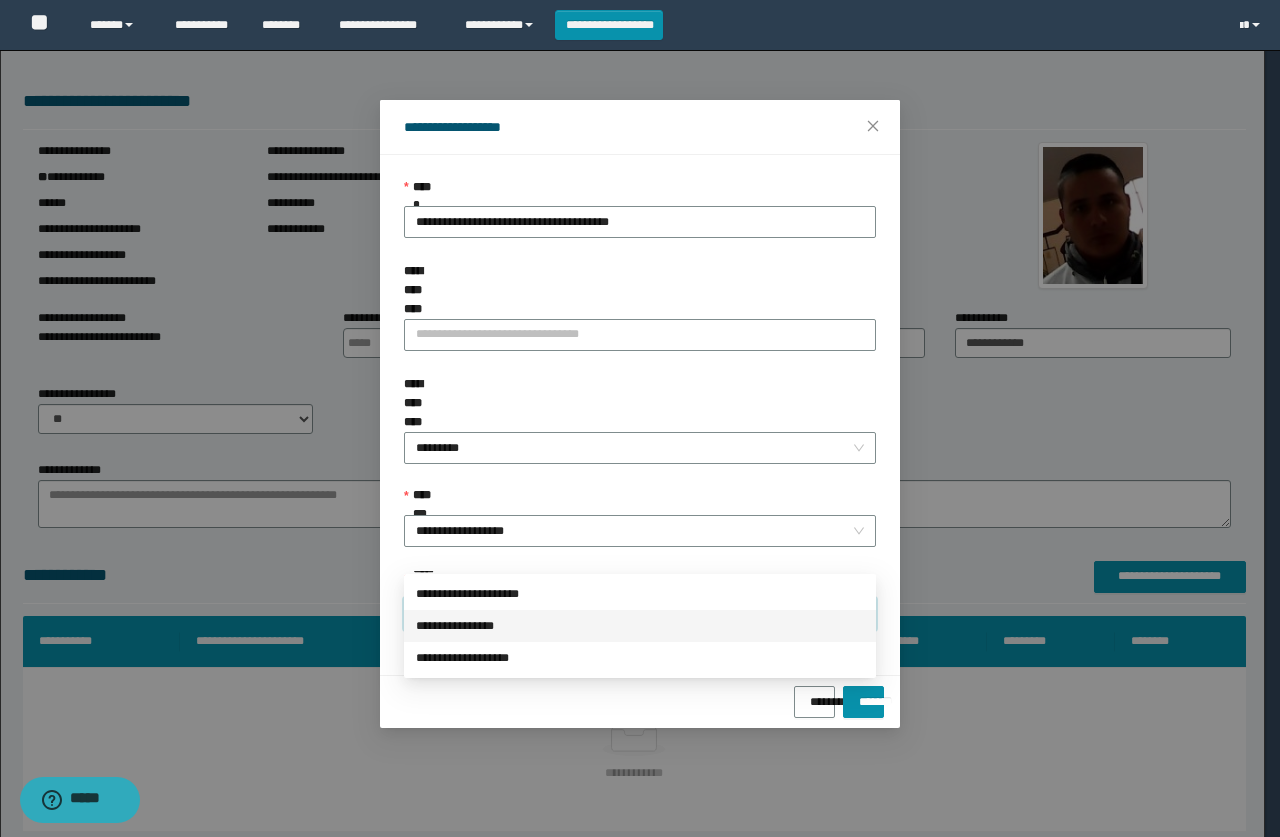 click on "**********" at bounding box center [640, 626] 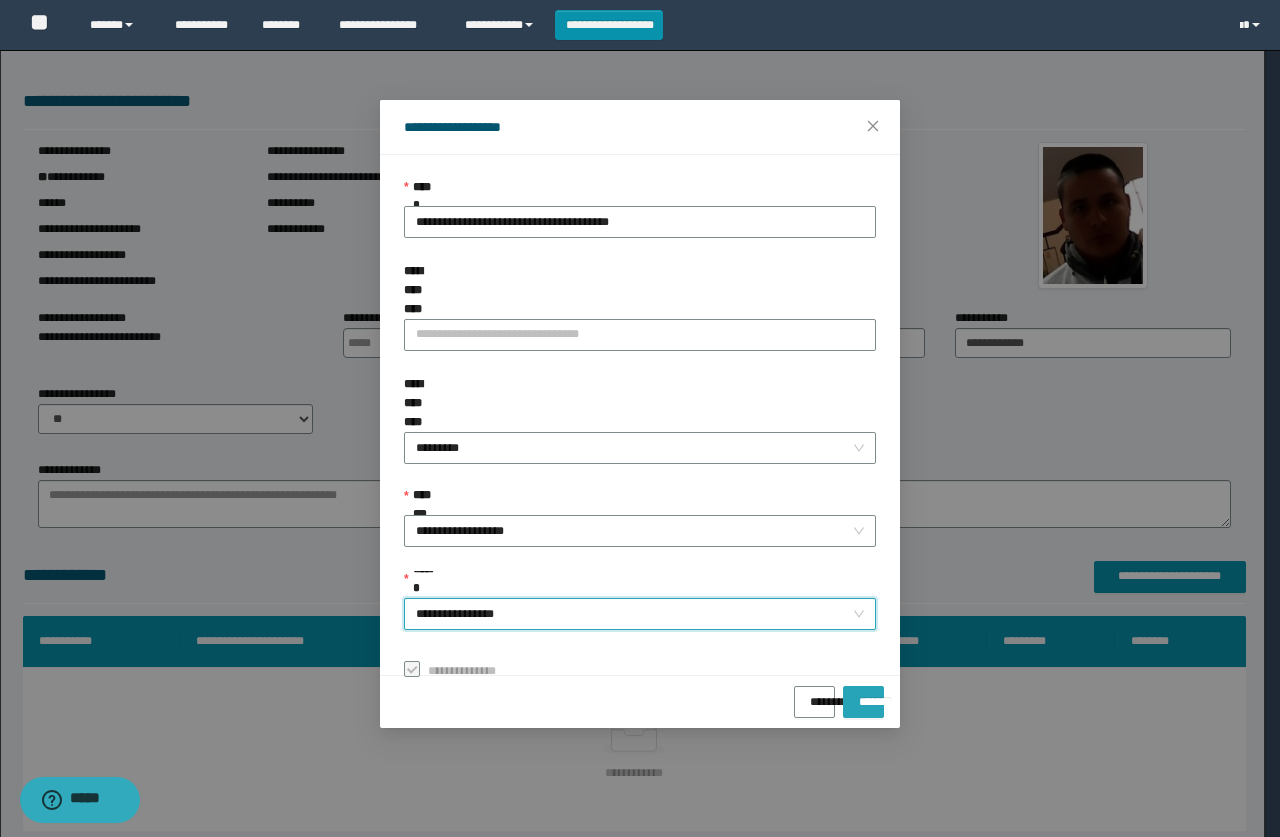 click on "*******" at bounding box center (863, 695) 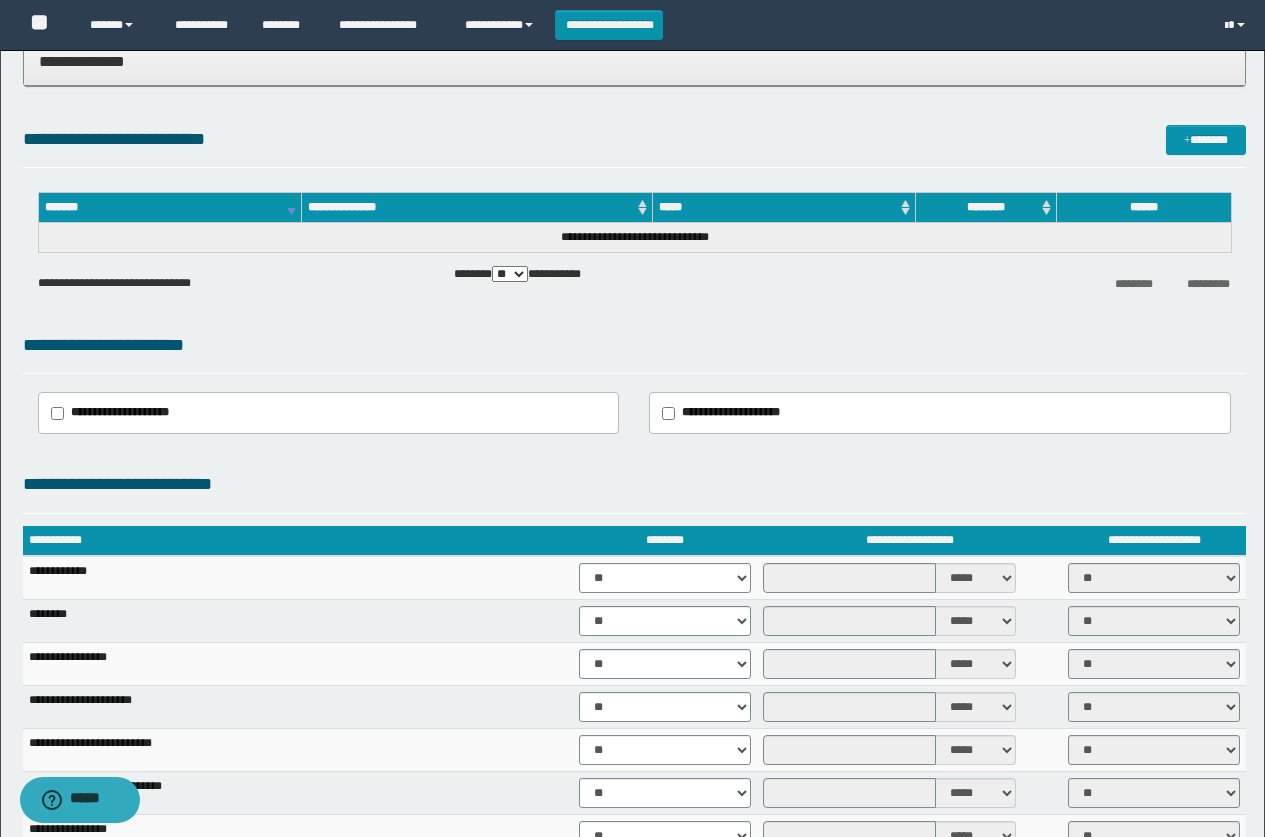 scroll, scrollTop: 1300, scrollLeft: 0, axis: vertical 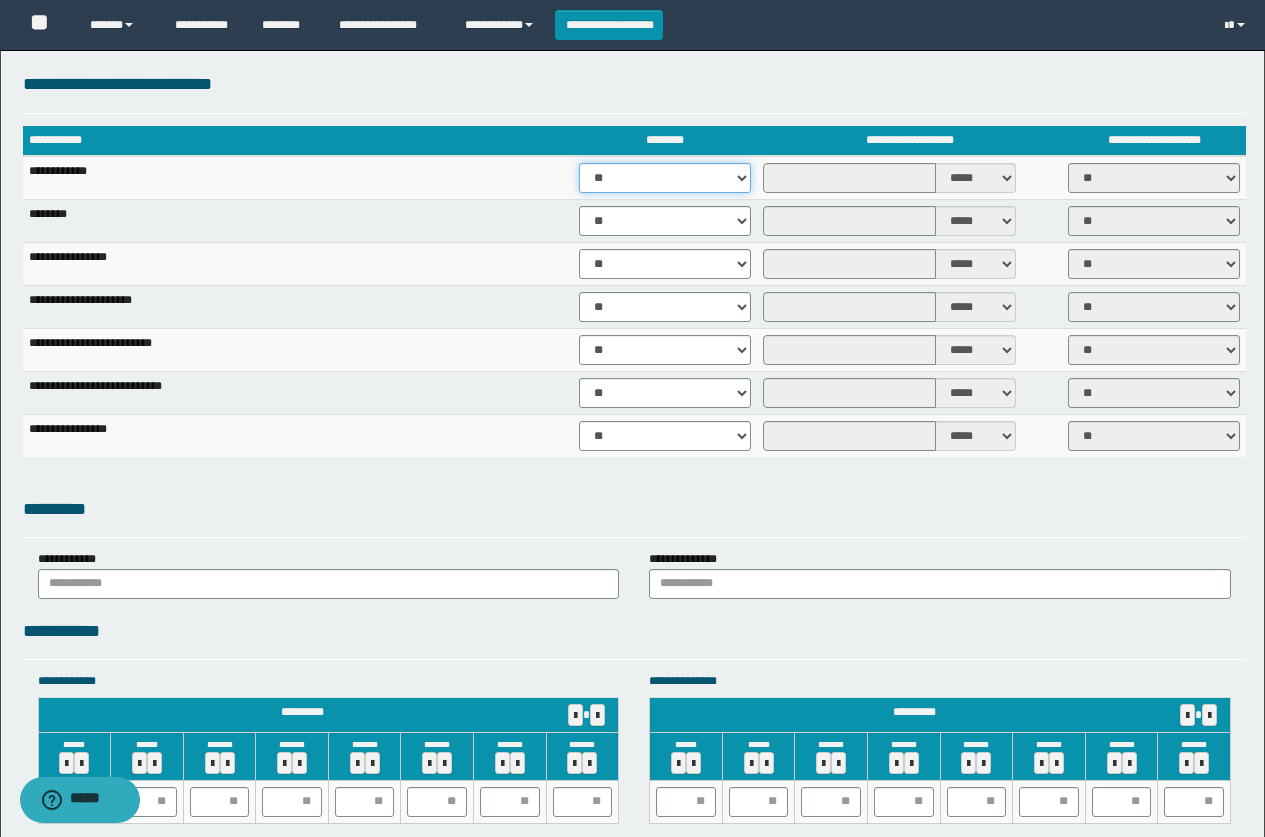 click on "**
**" at bounding box center [665, 178] 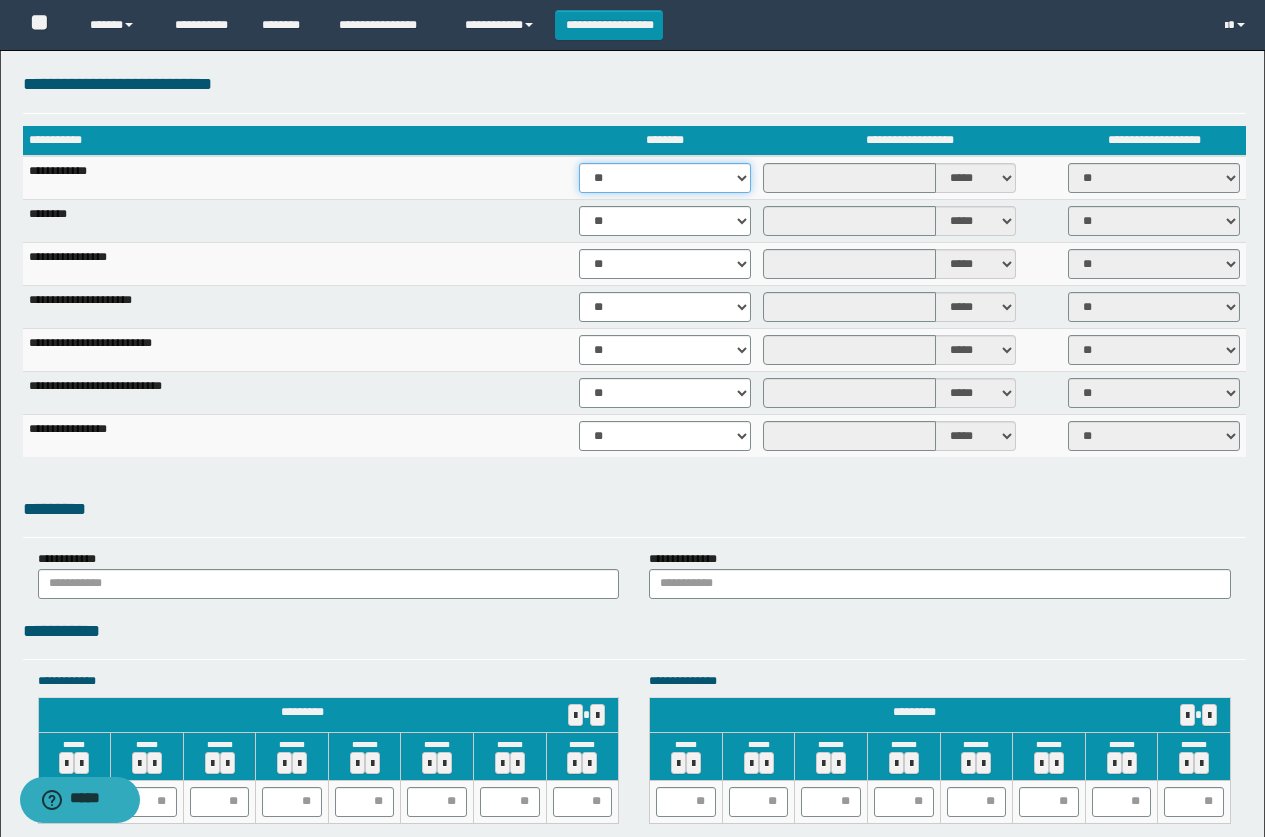 select on "****" 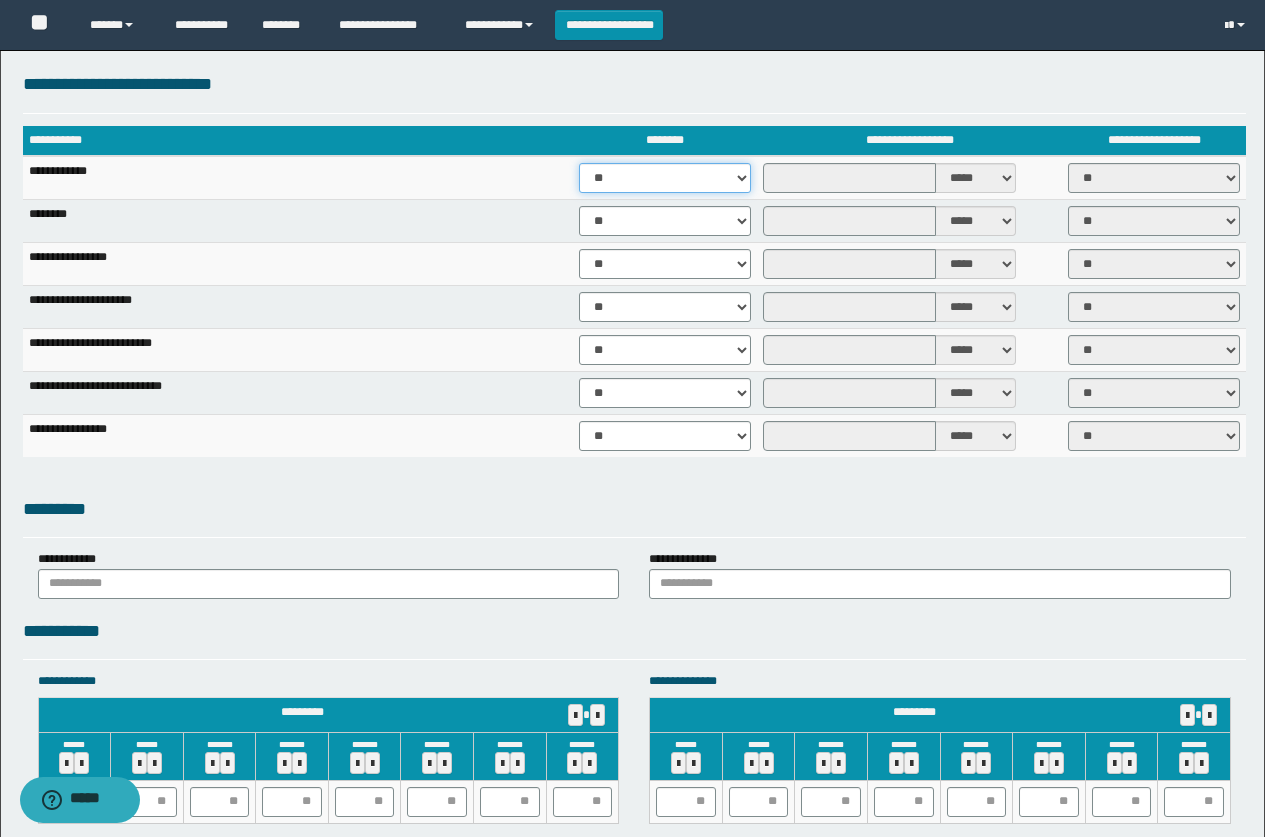 click on "**
**" at bounding box center [665, 178] 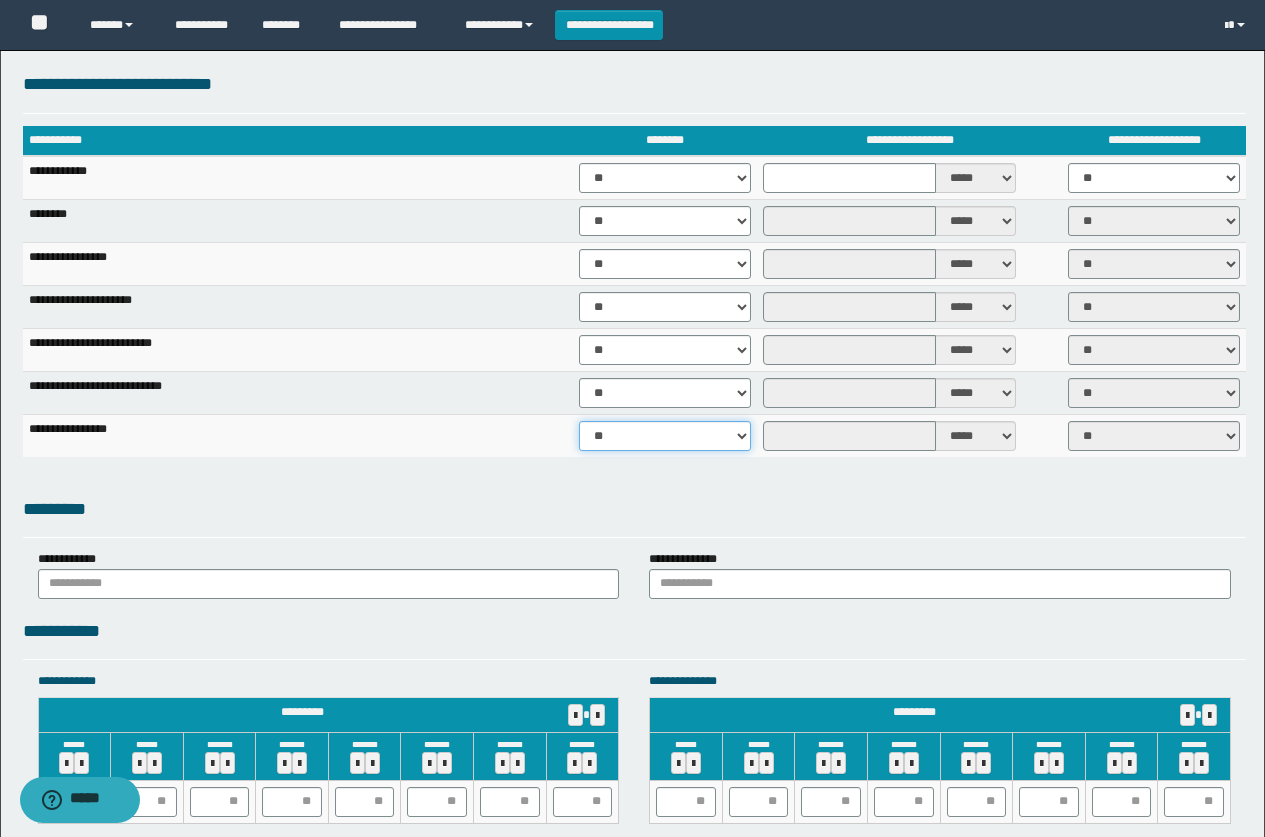 click on "**
**" at bounding box center (665, 436) 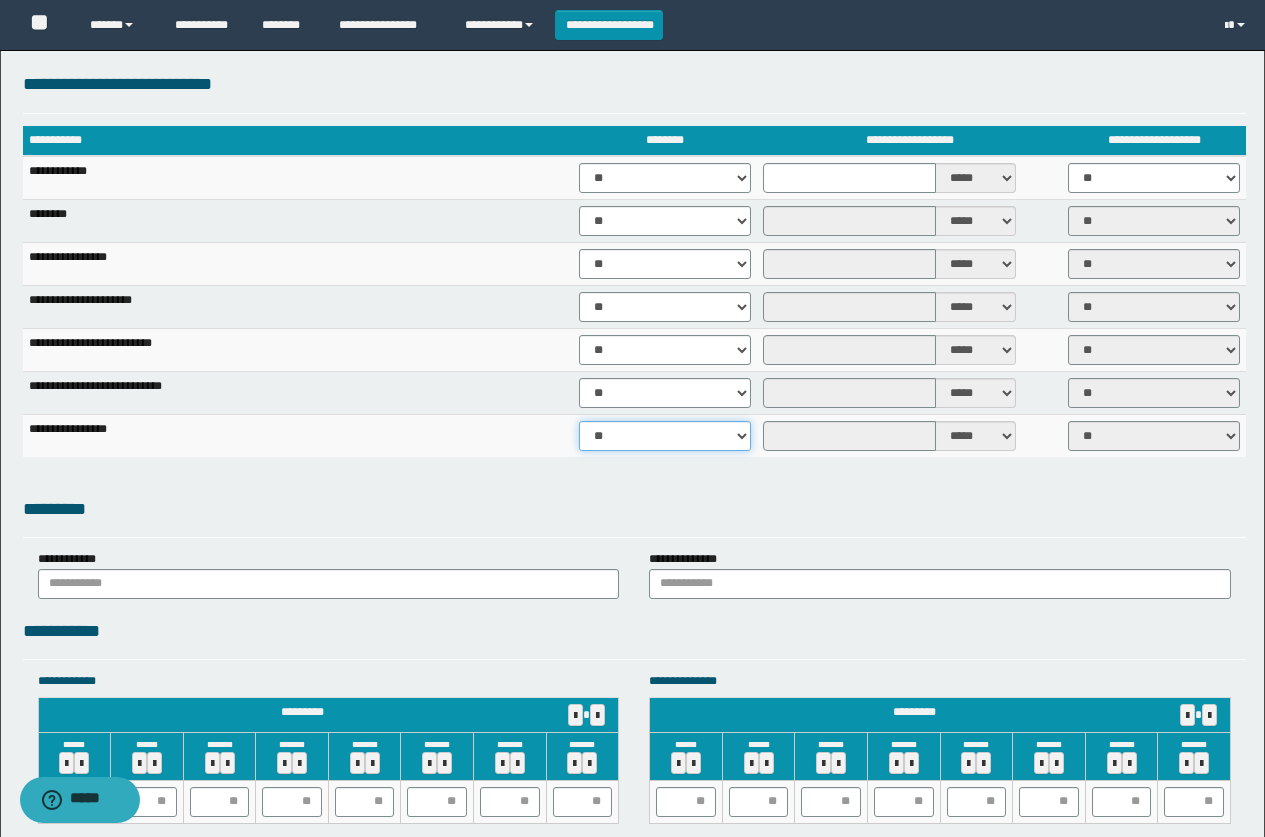 select on "****" 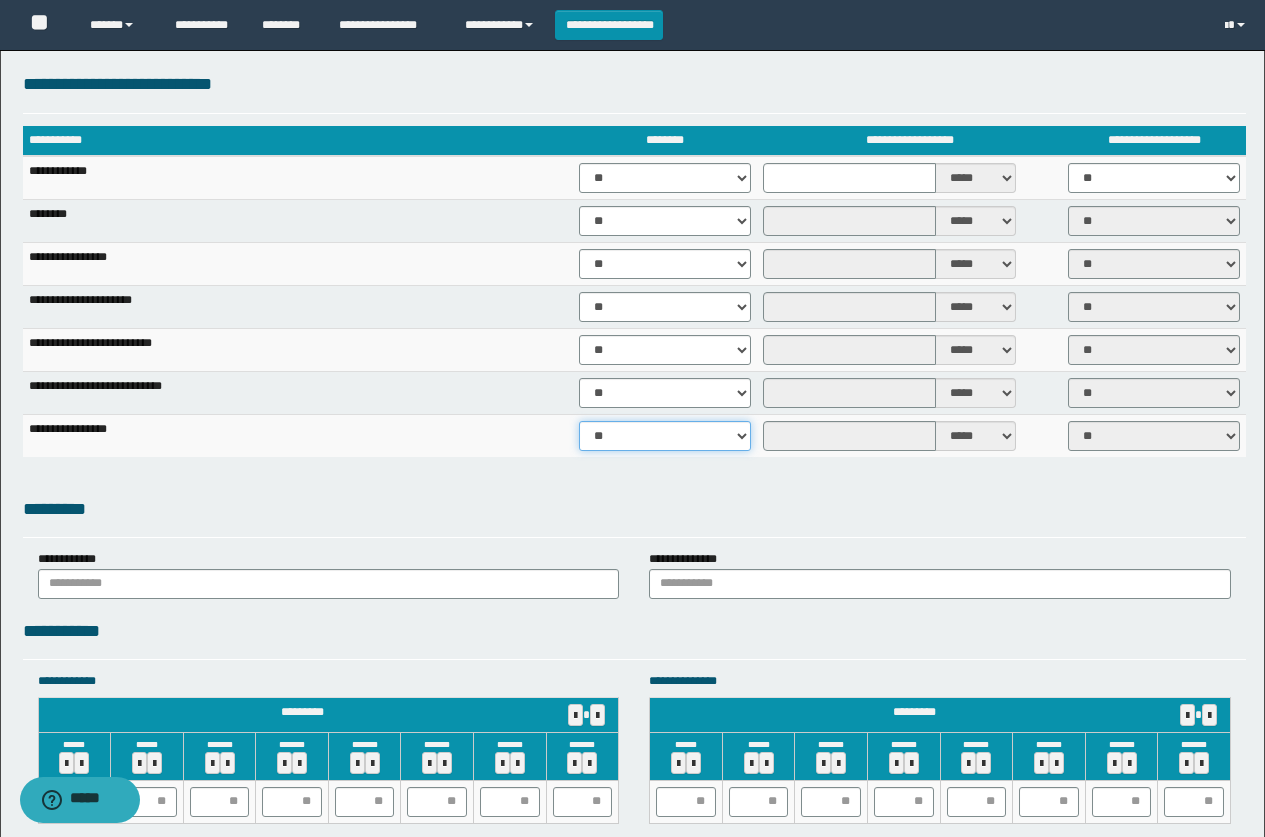 click on "**
**" at bounding box center [665, 436] 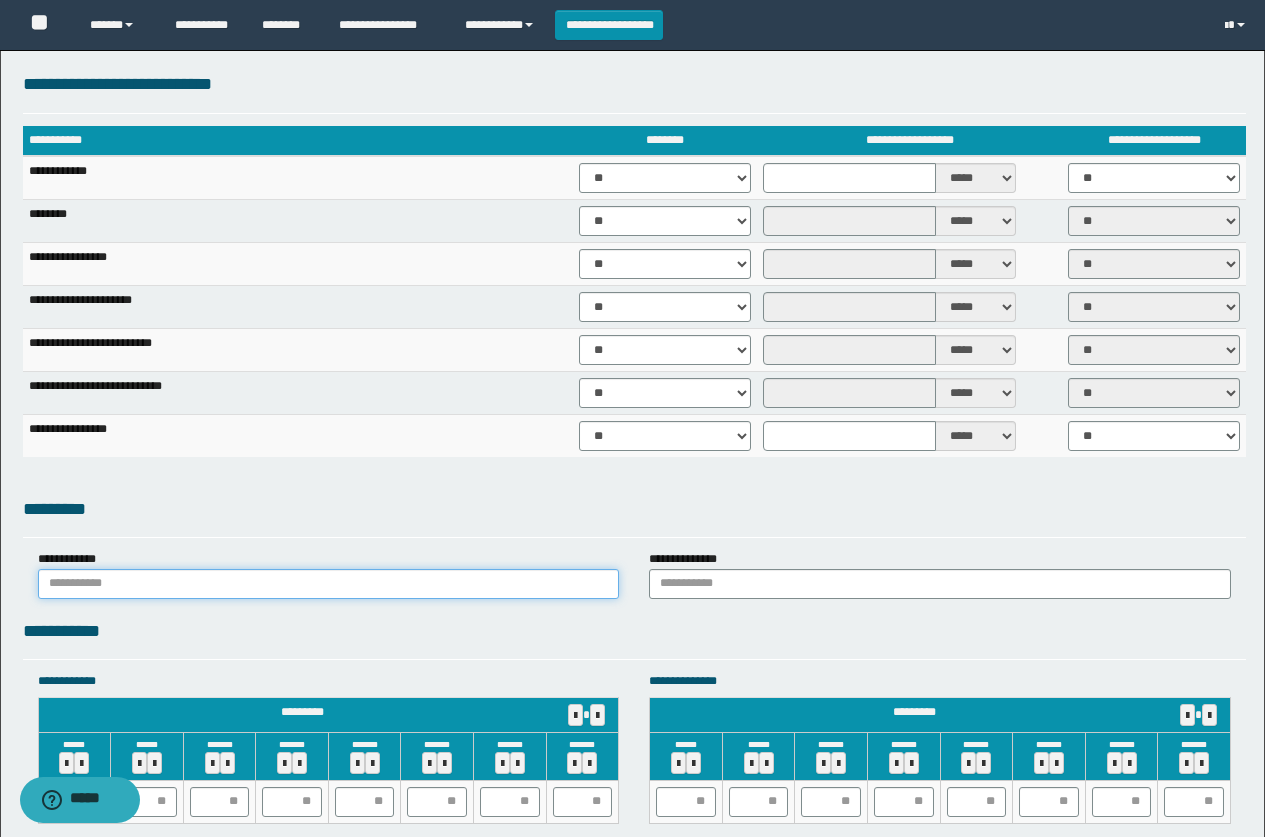 click at bounding box center [329, 584] 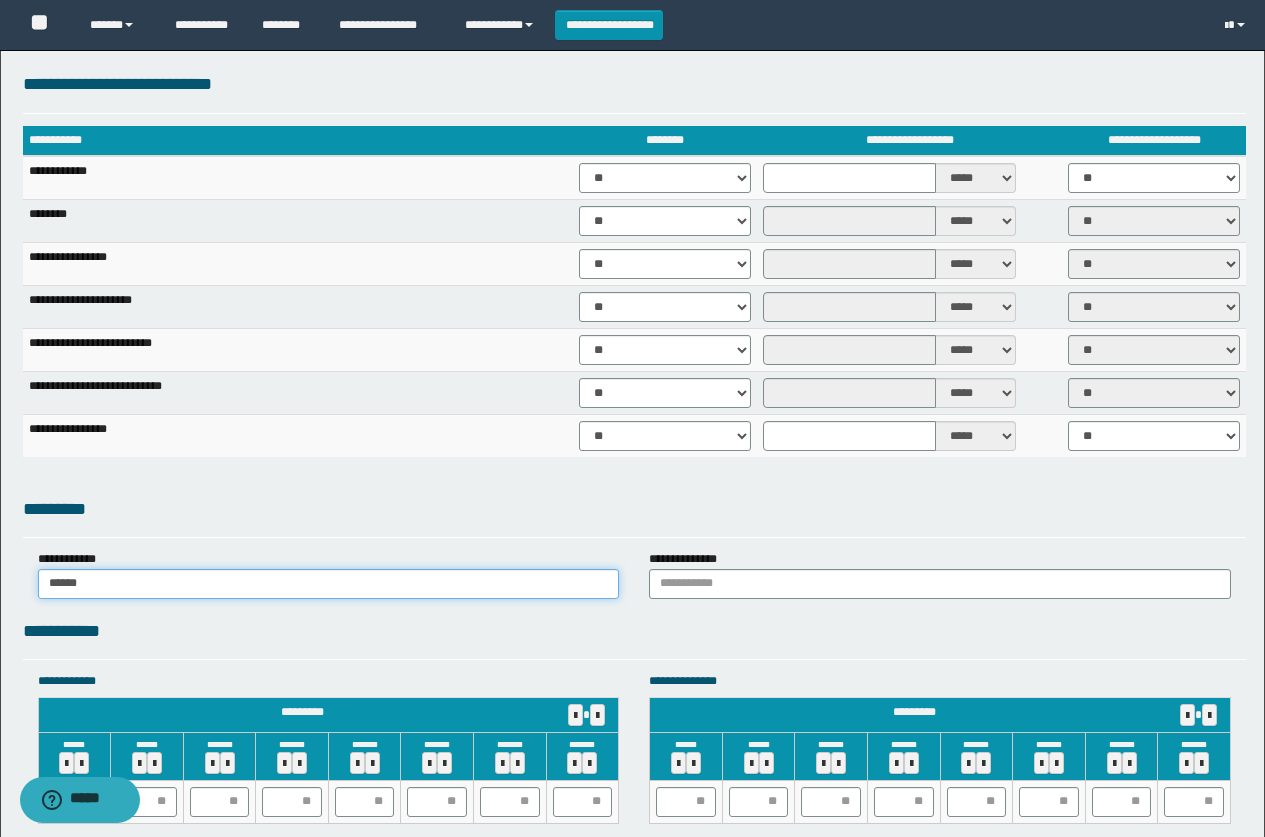 type on "******" 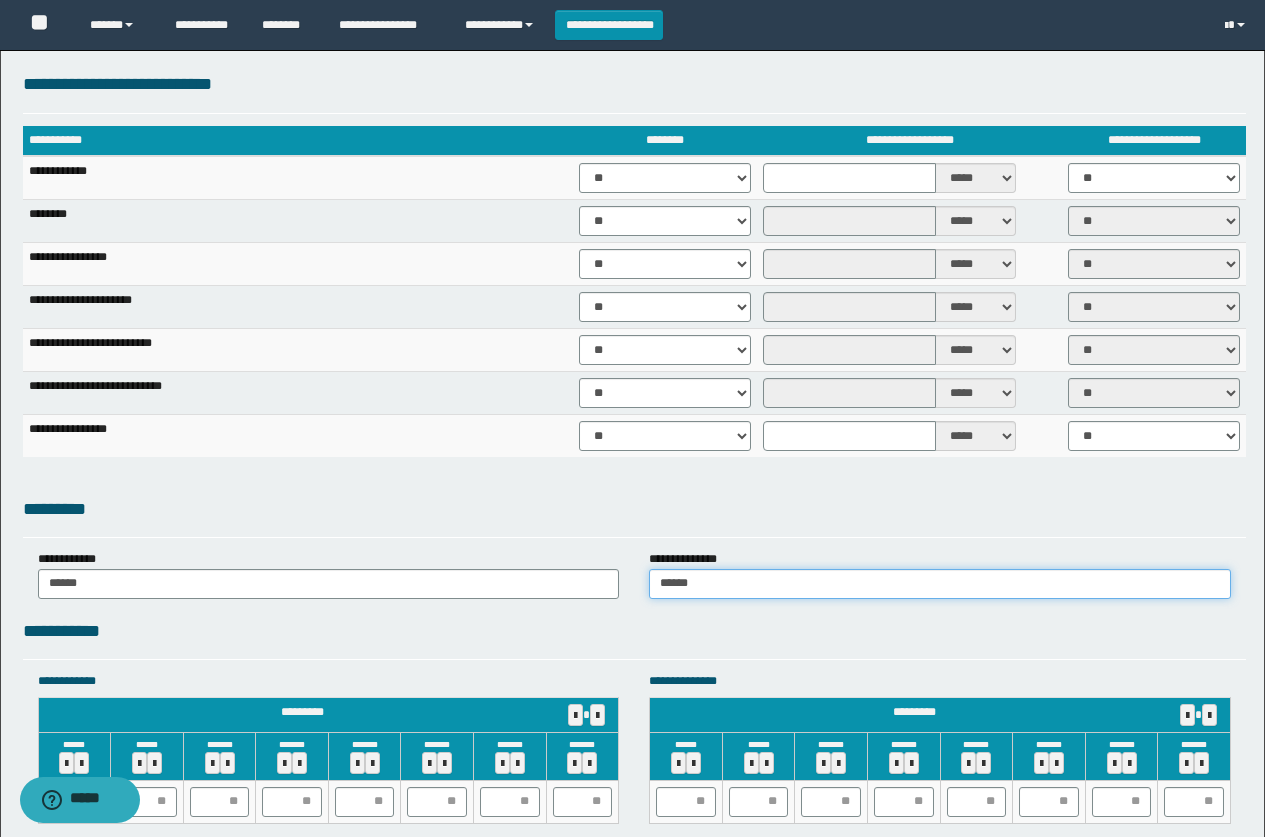 scroll, scrollTop: 1600, scrollLeft: 0, axis: vertical 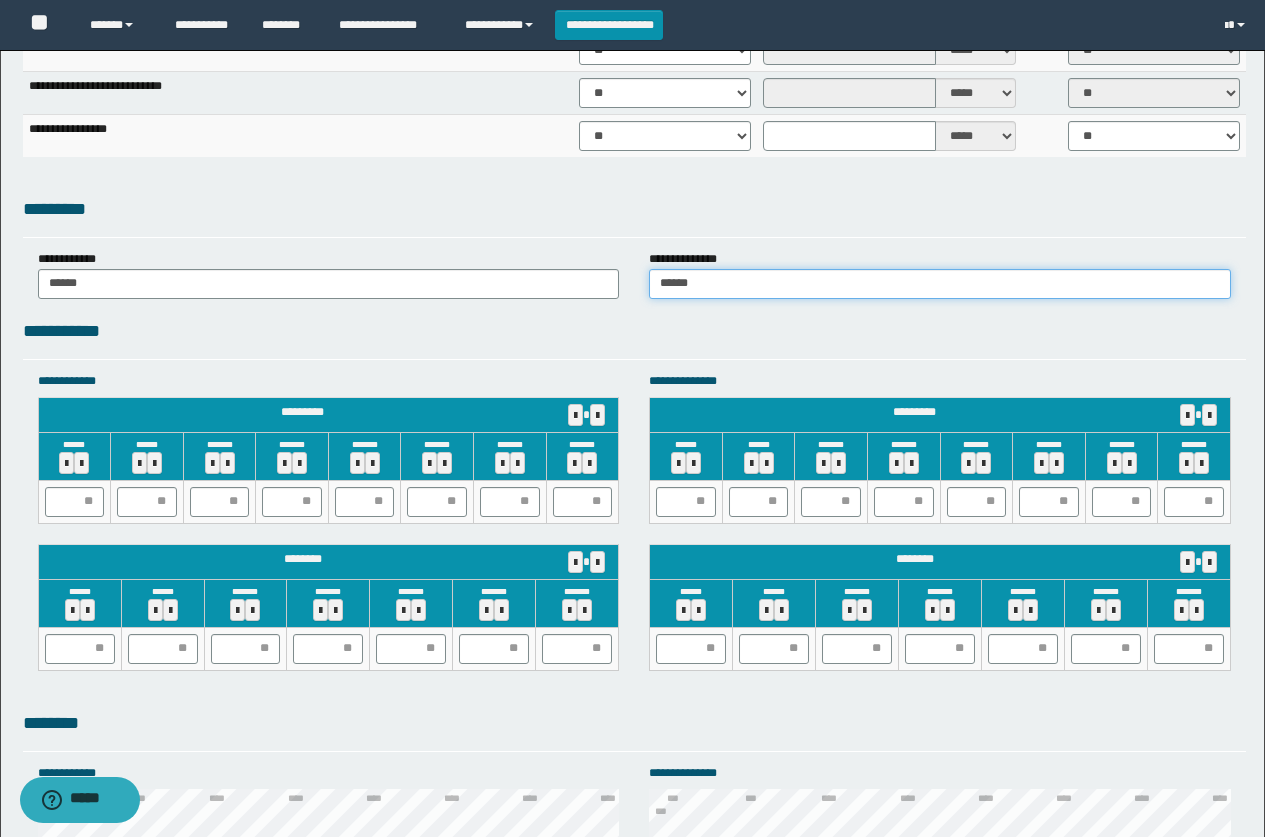 type on "******" 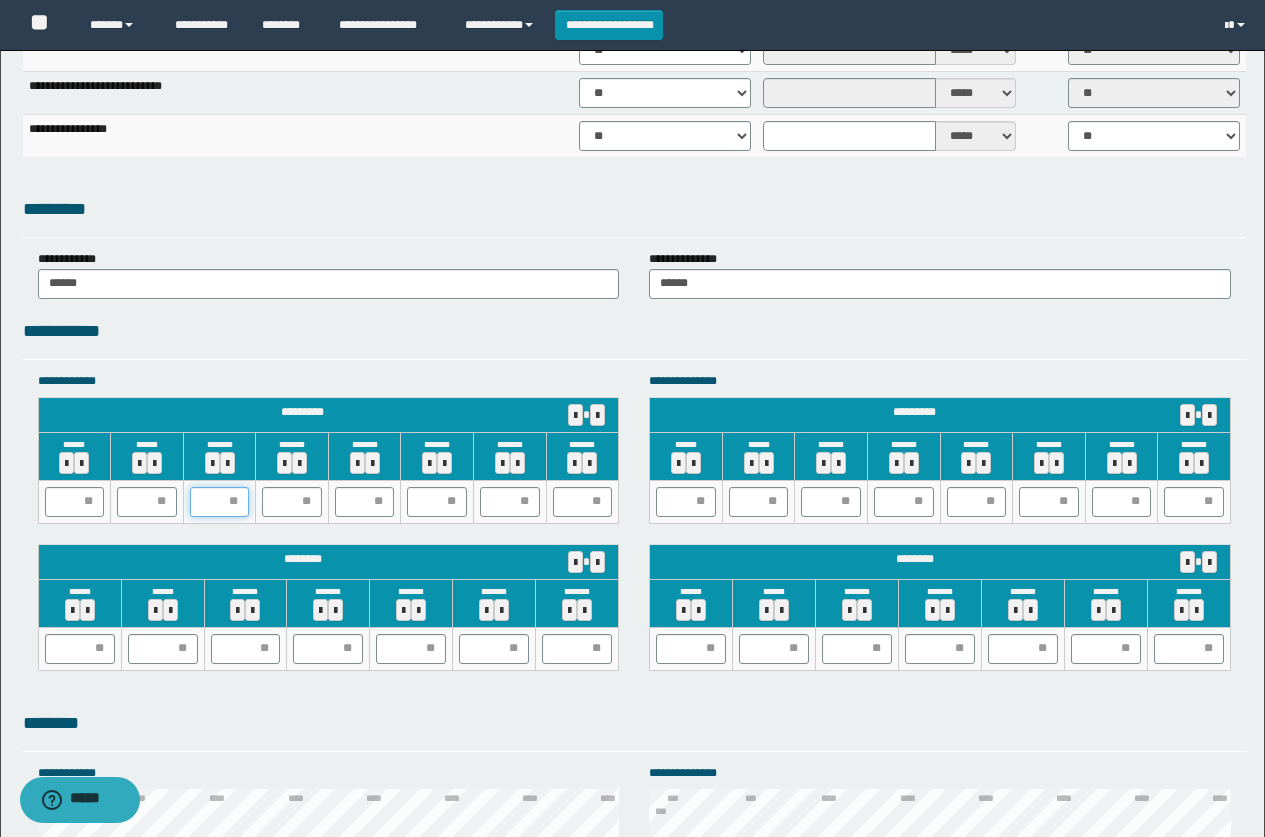 click at bounding box center [220, 502] 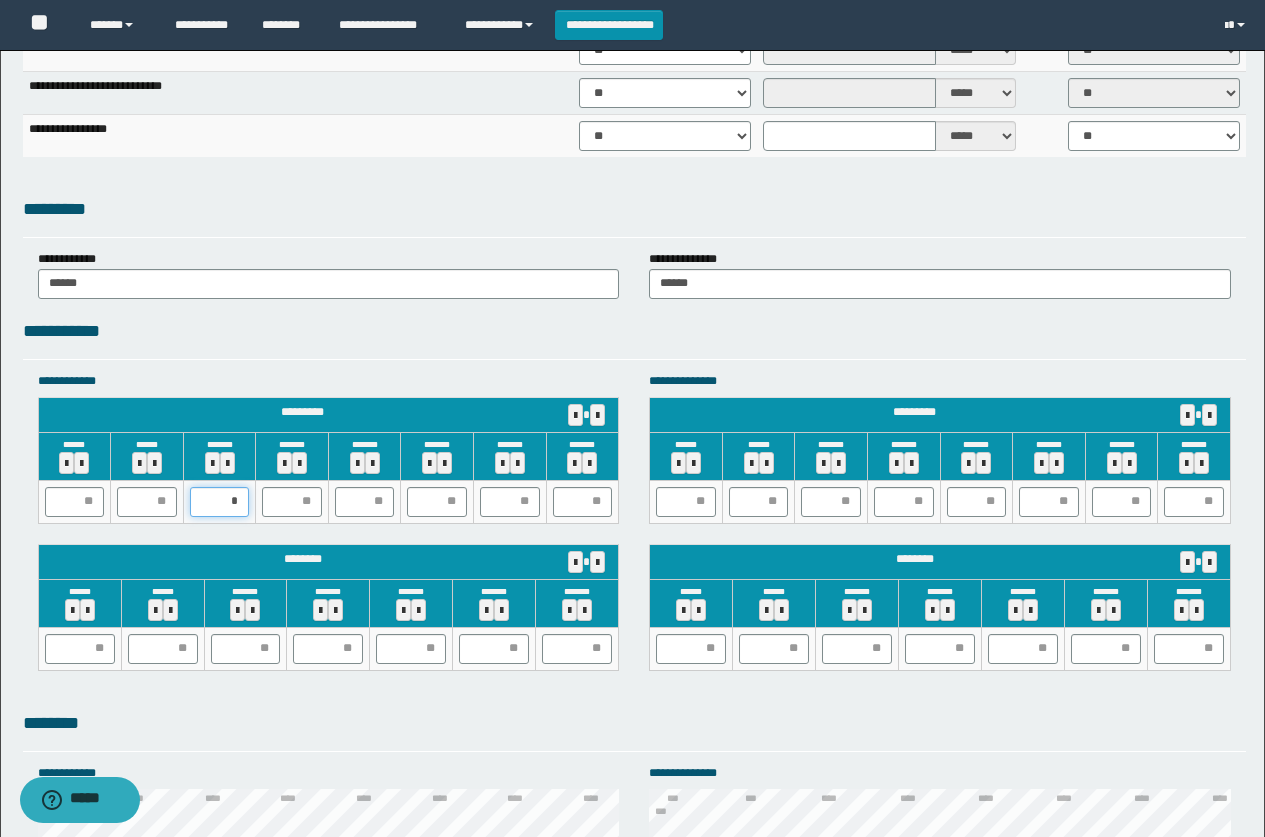 type on "**" 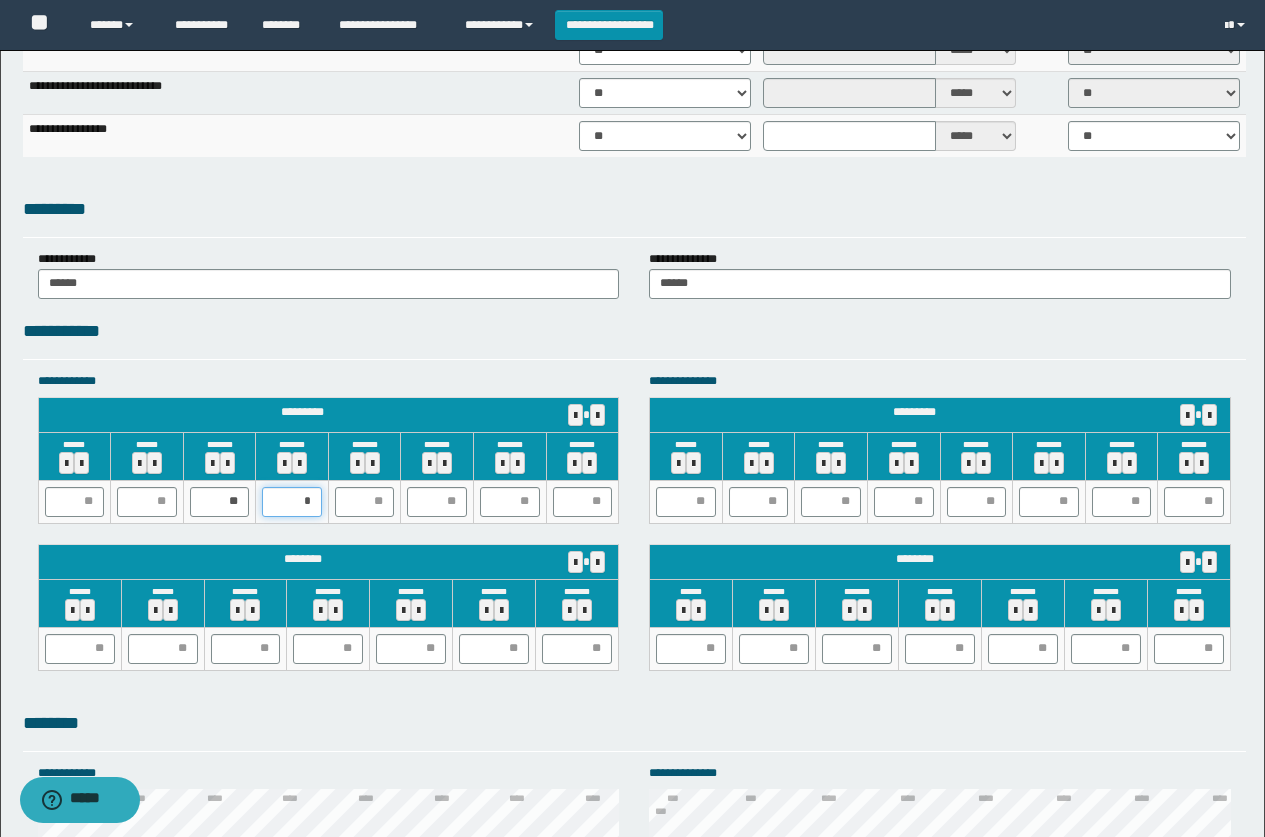 type on "**" 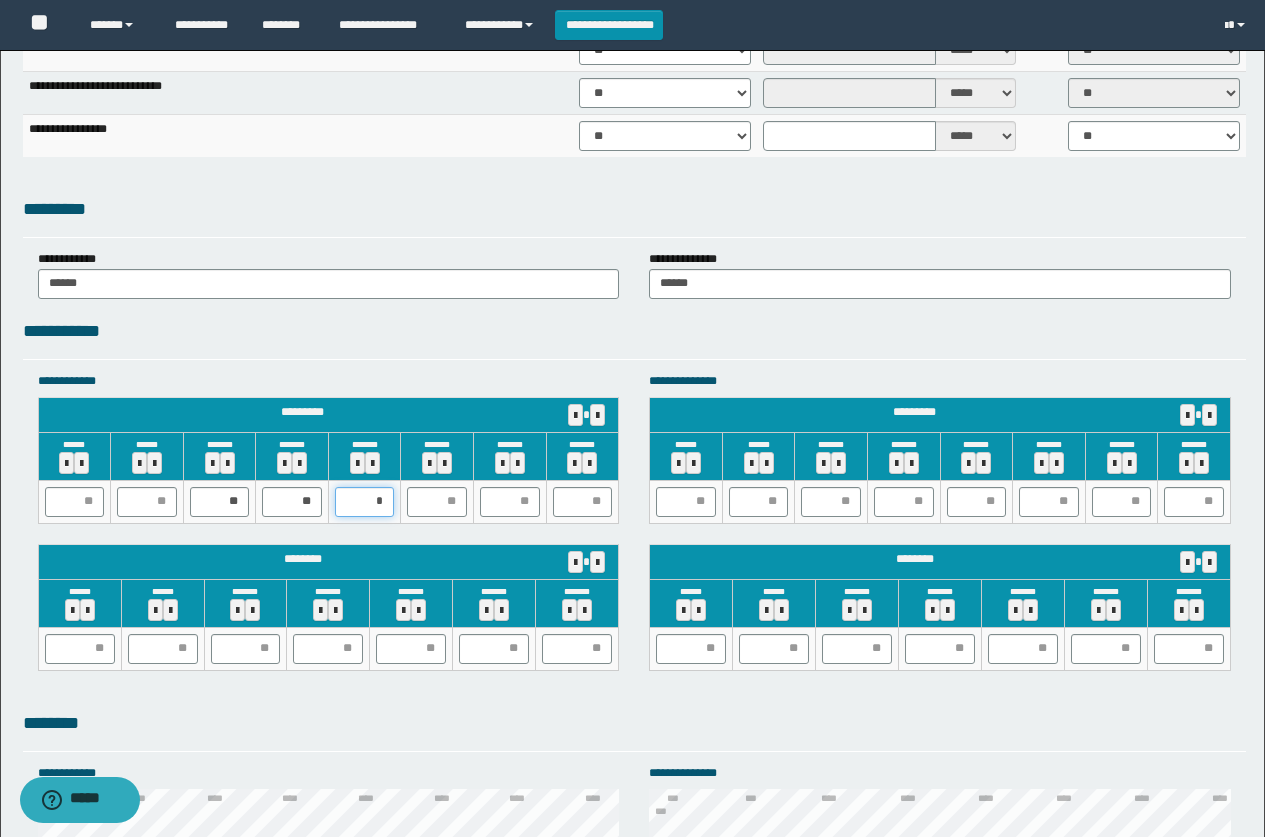 type on "**" 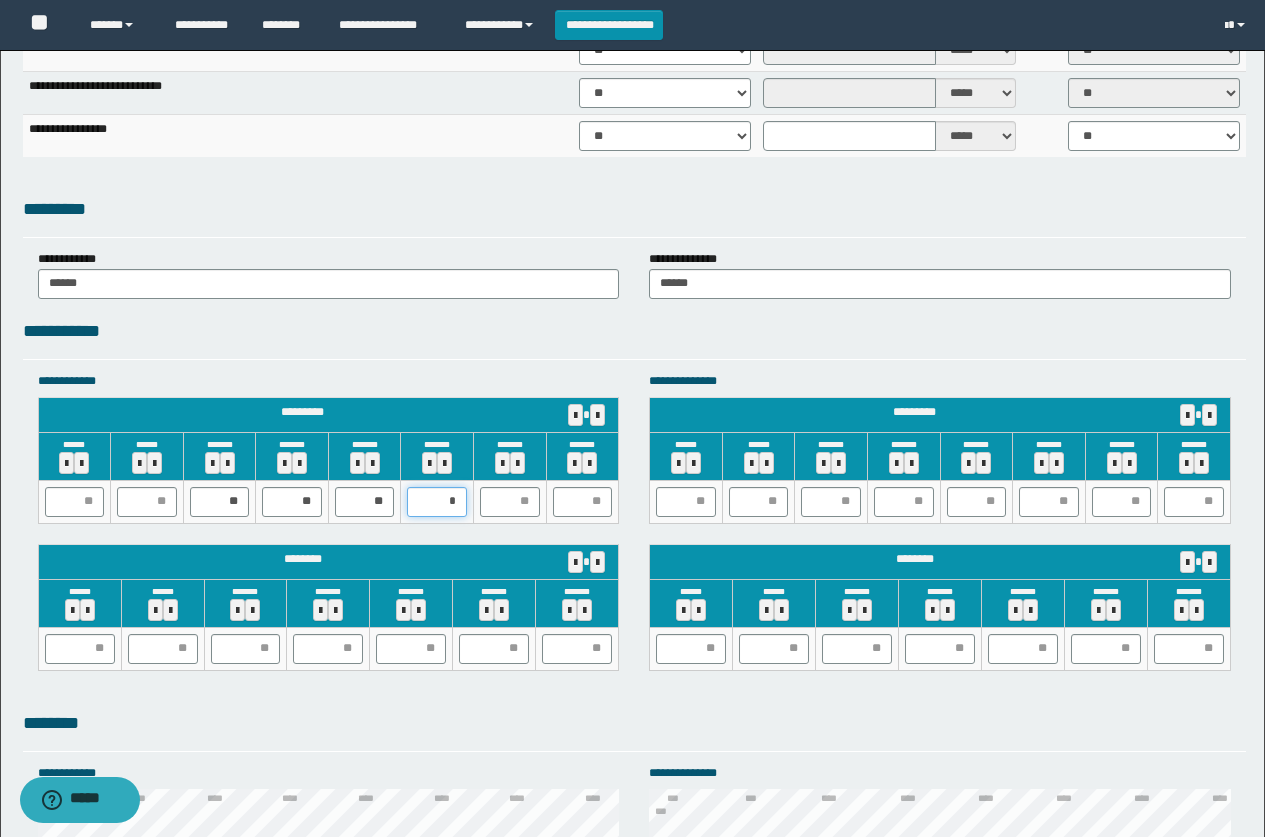 type on "**" 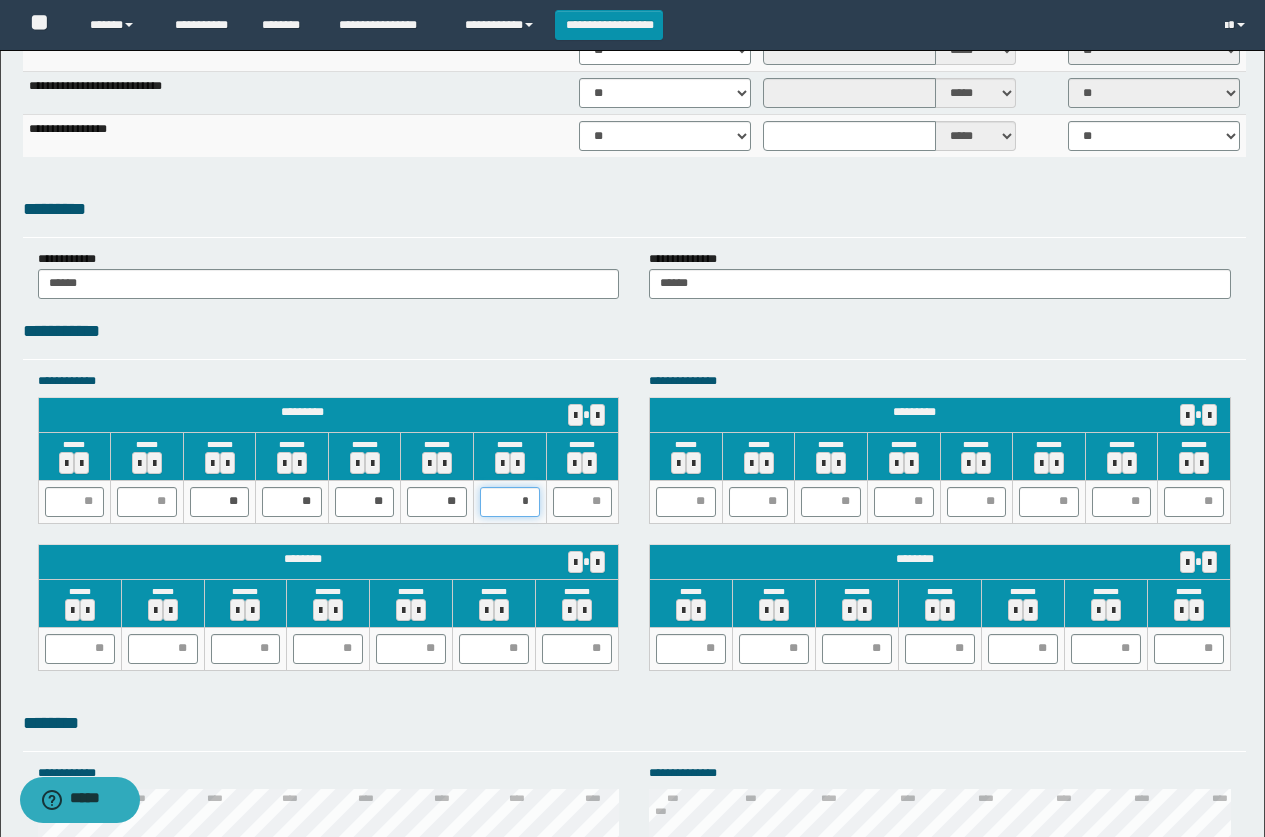 type on "**" 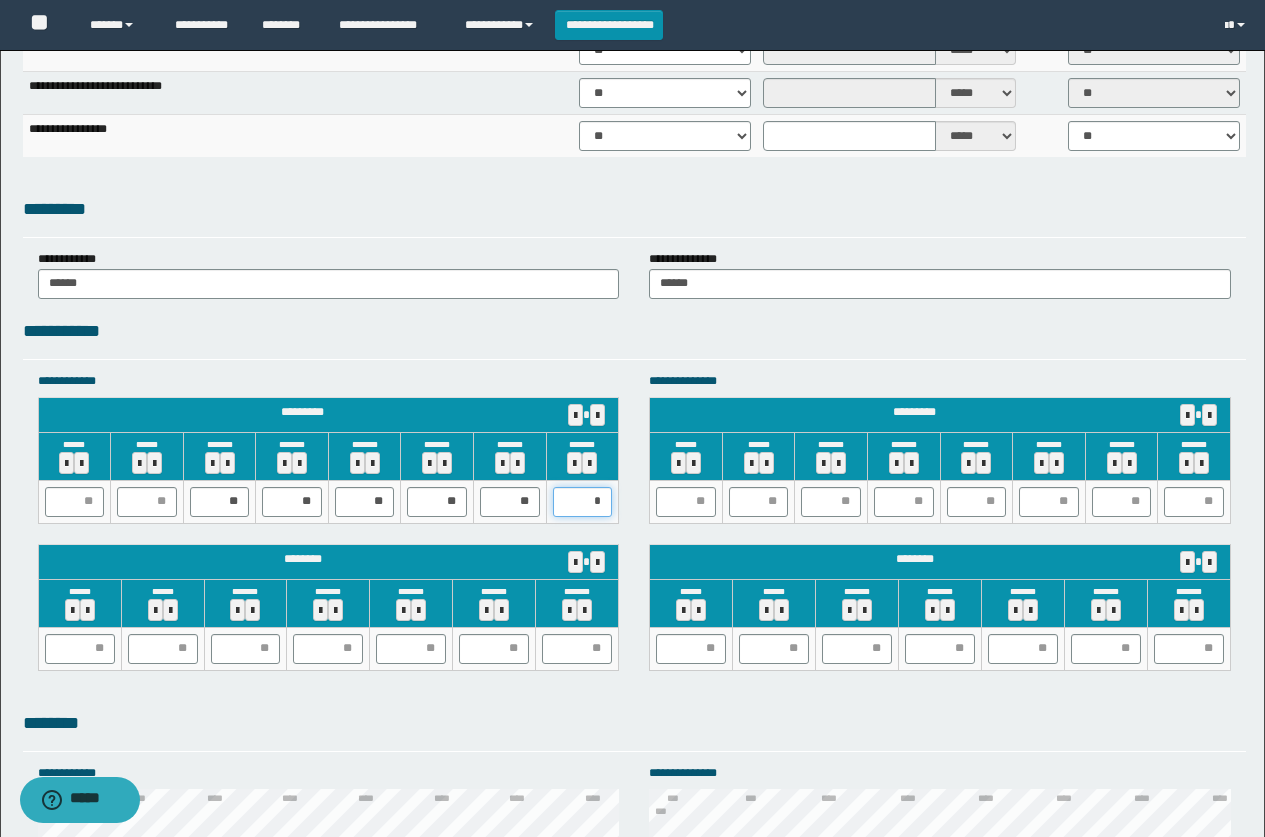 type on "**" 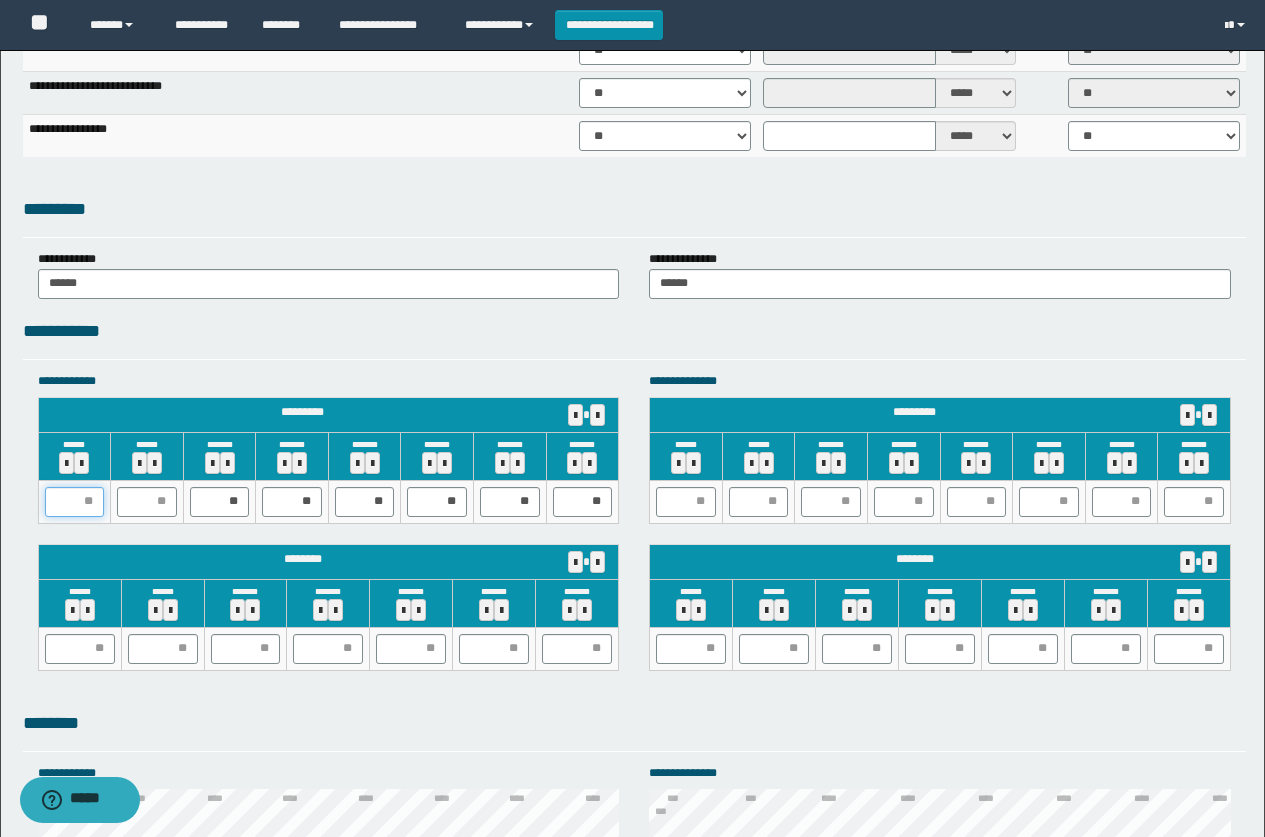 click at bounding box center [75, 502] 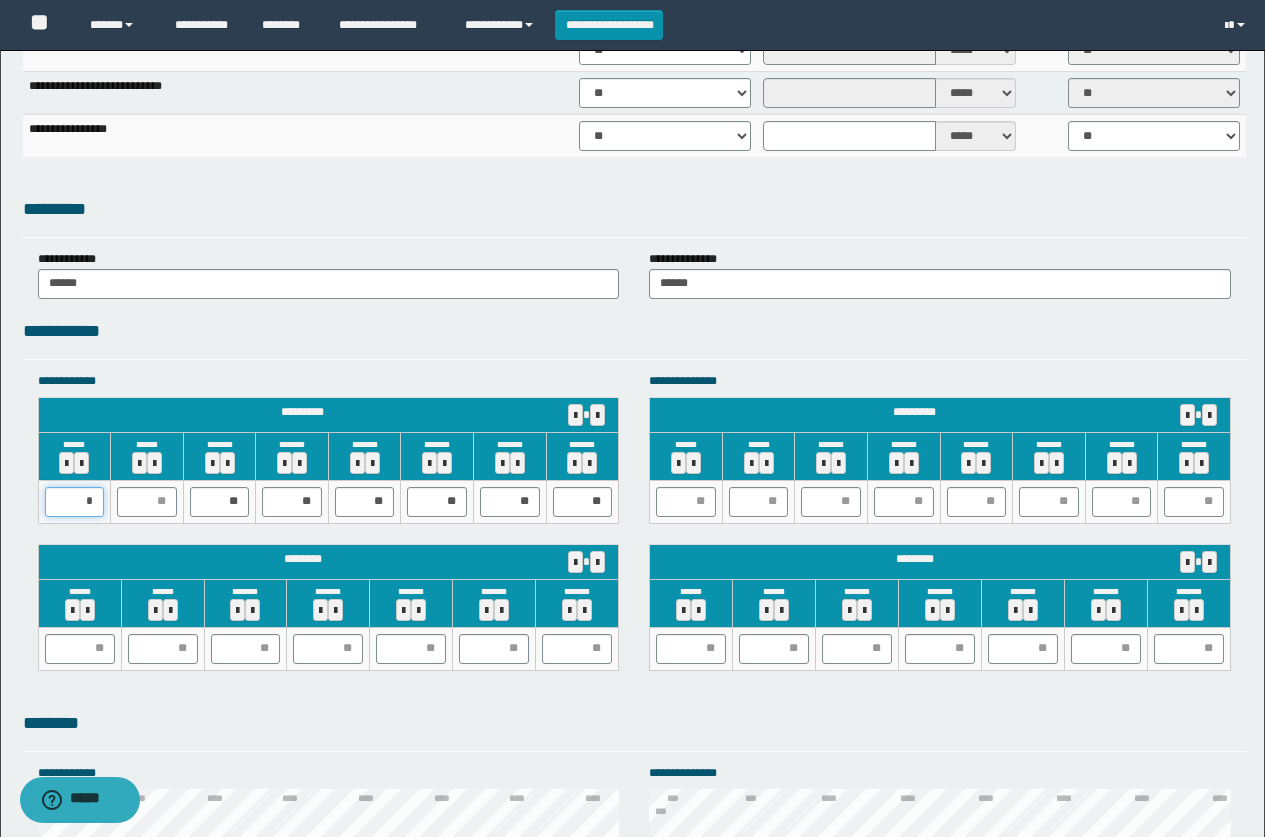 type on "**" 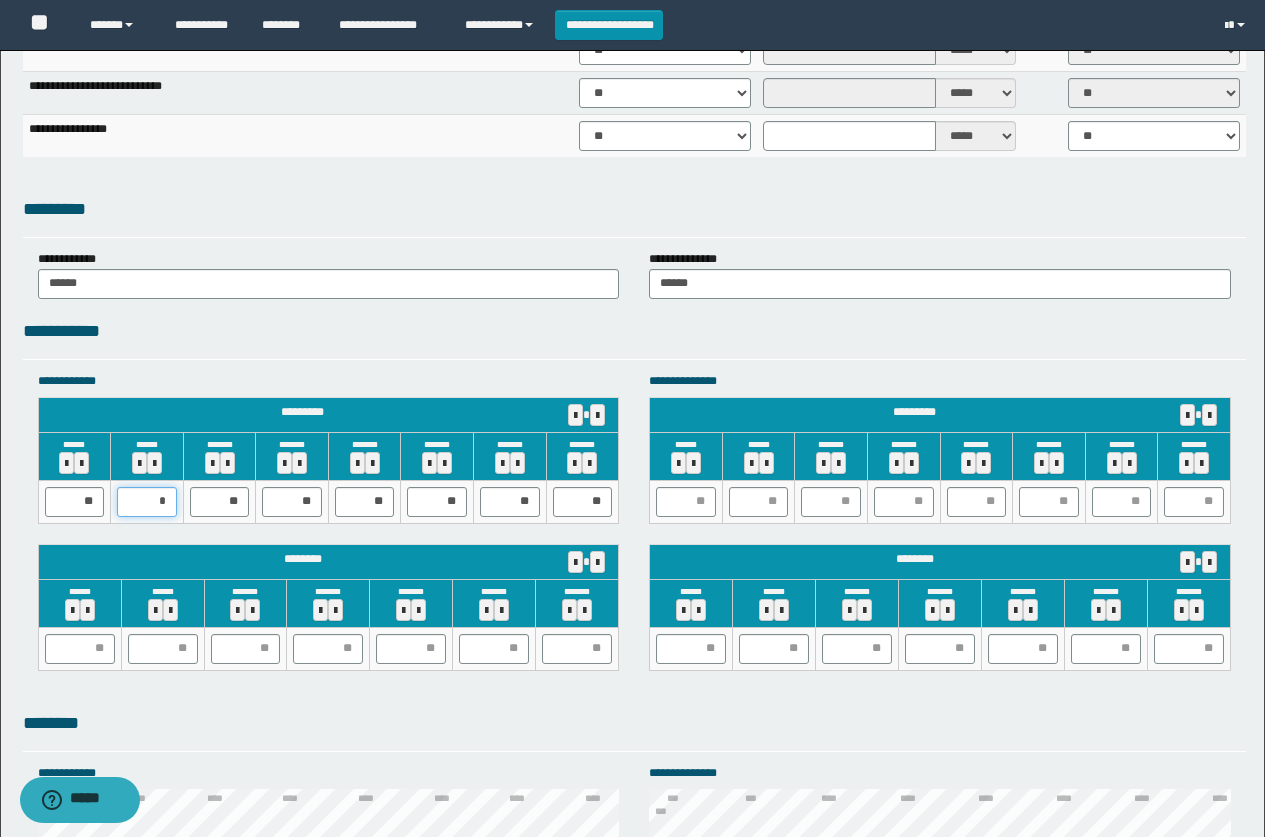type on "**" 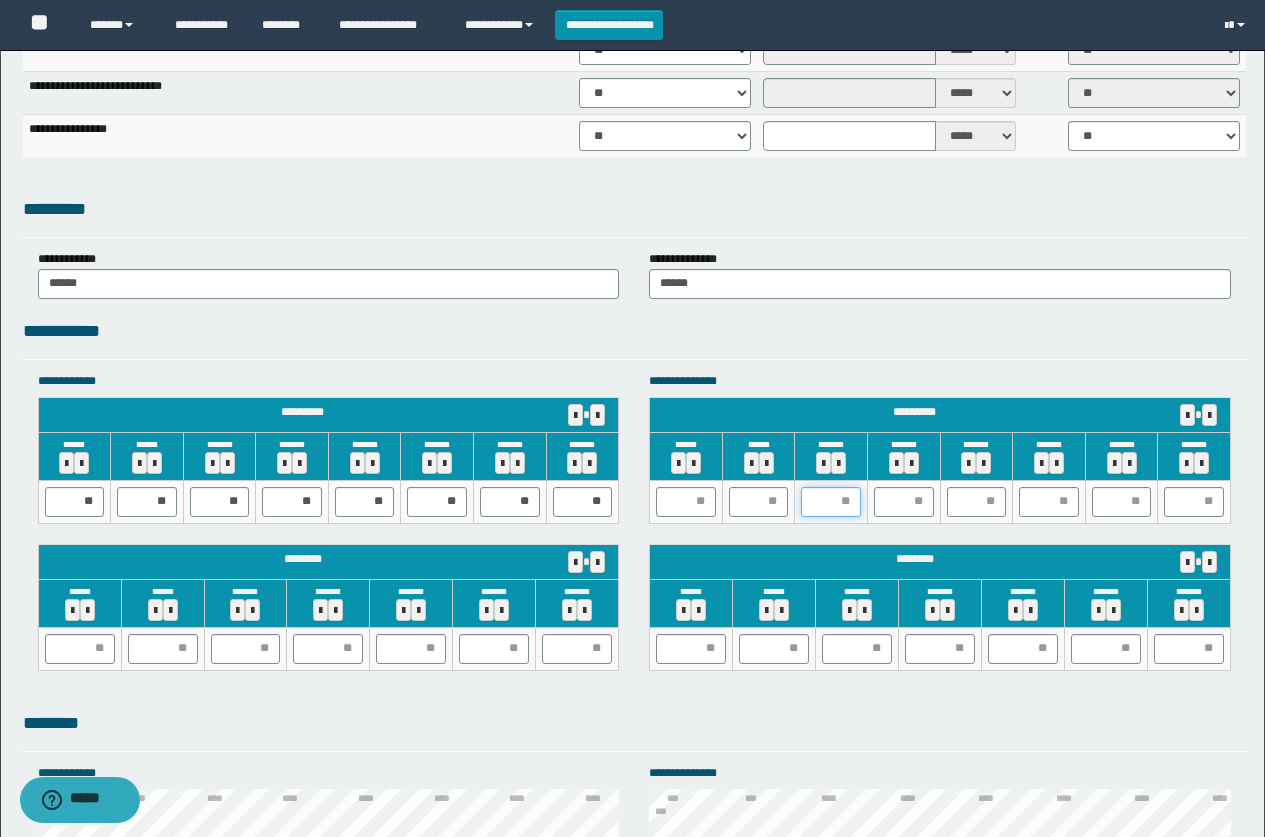 click at bounding box center (831, 502) 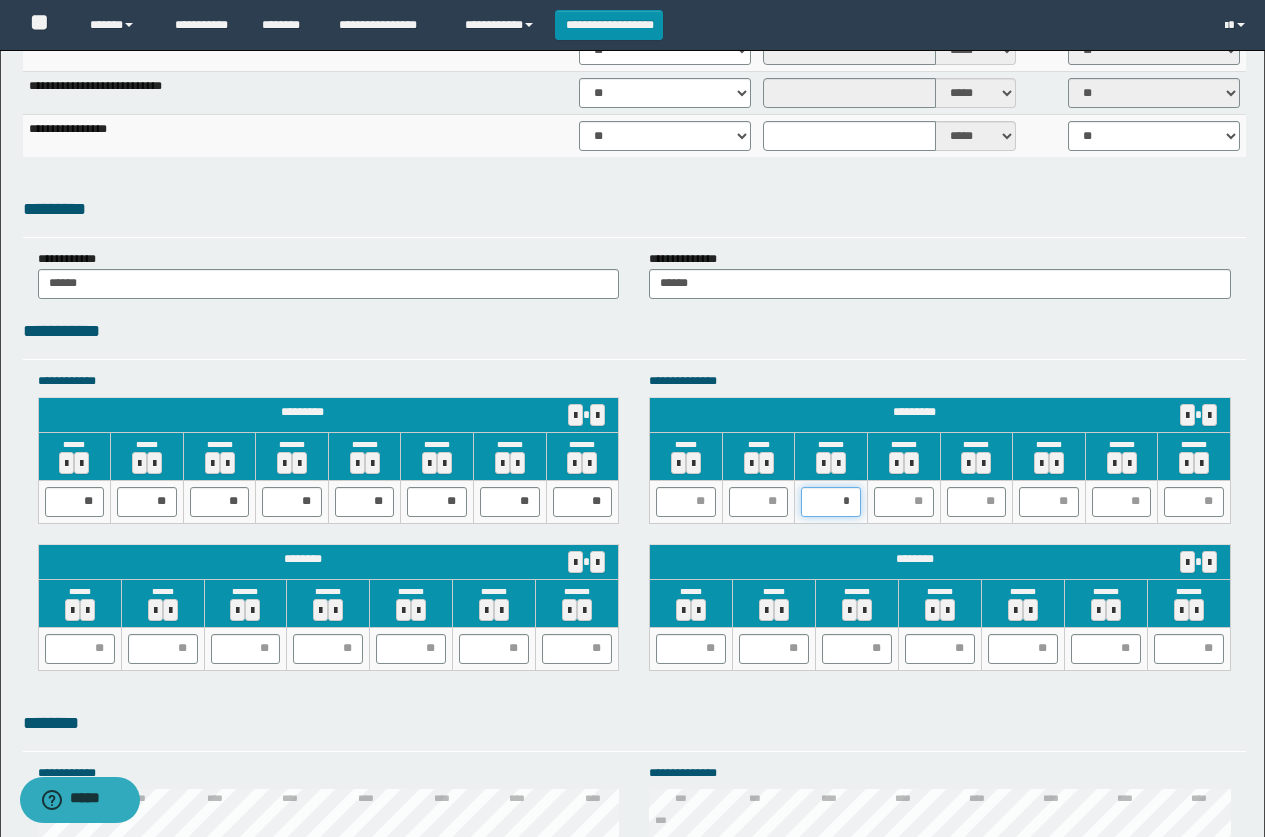 type on "**" 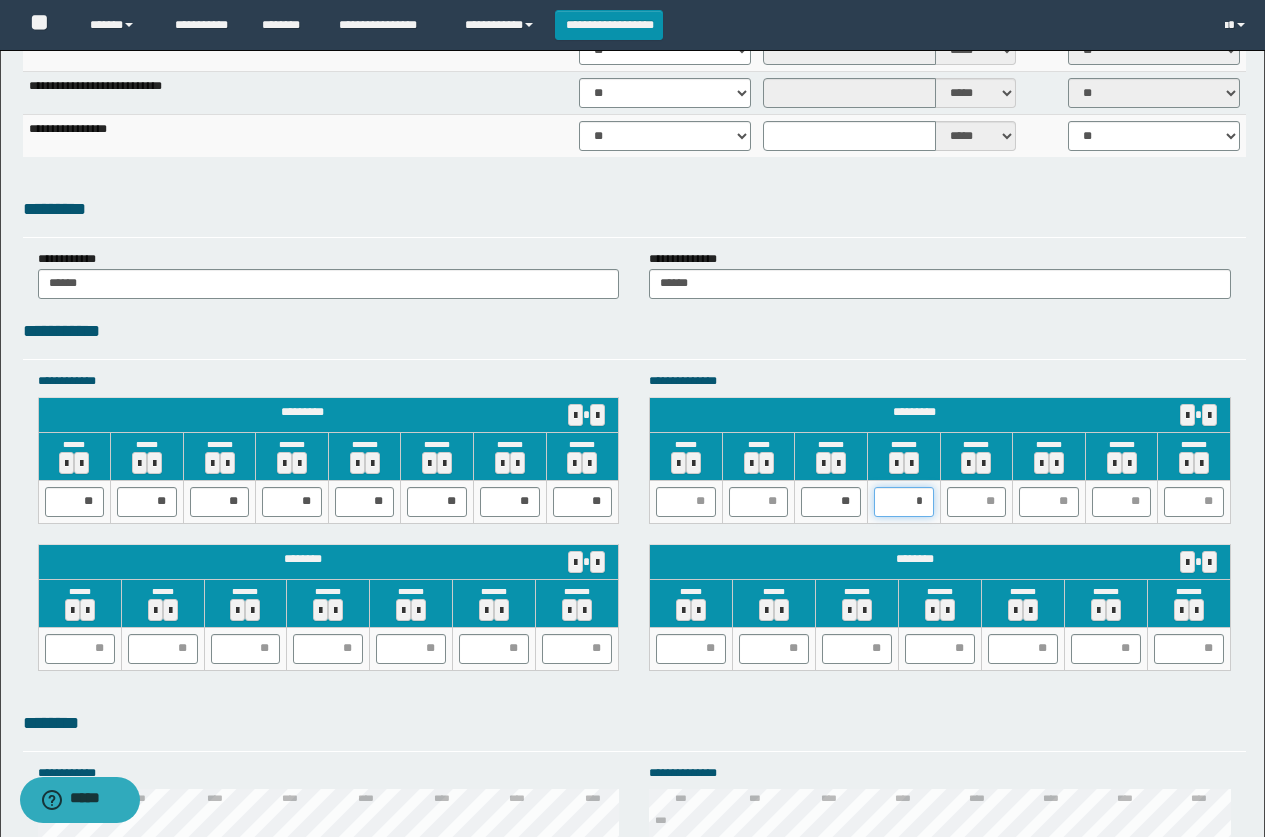 type on "**" 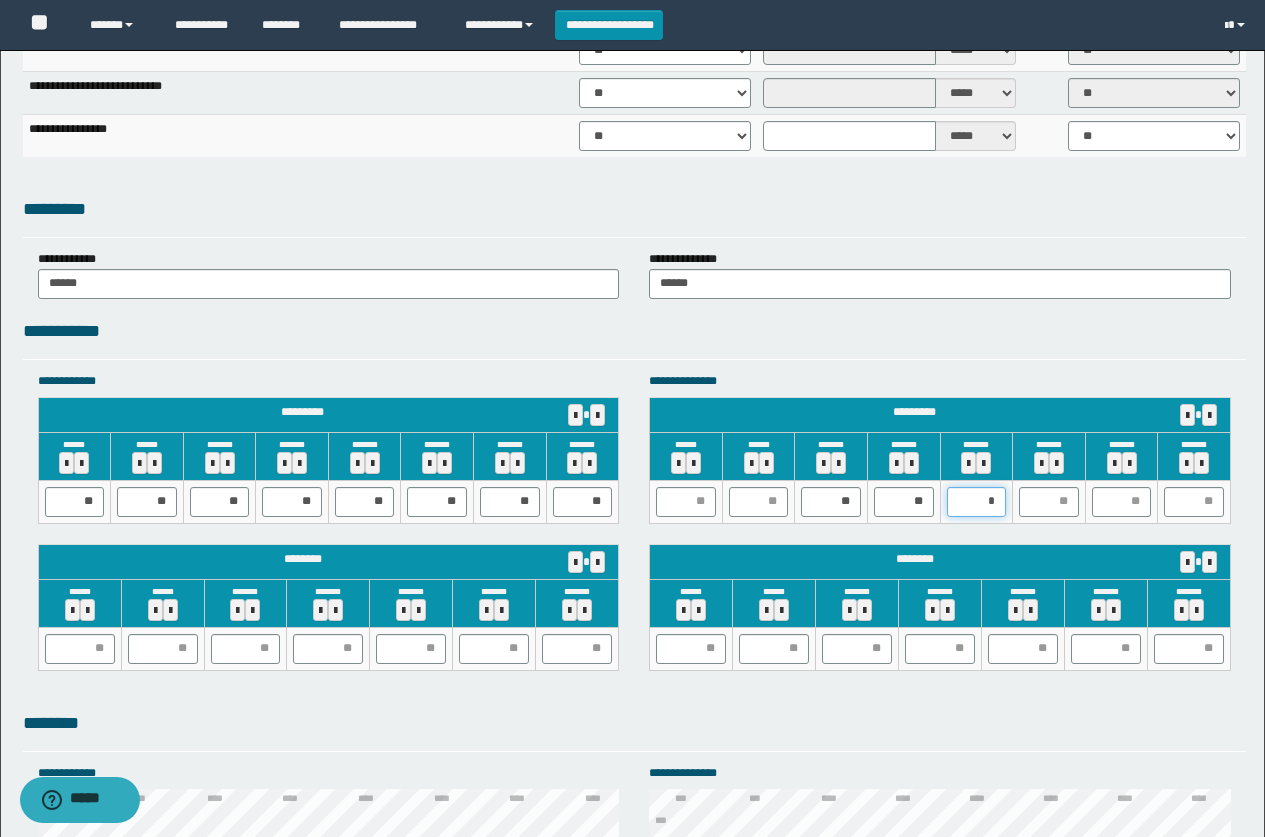 type on "**" 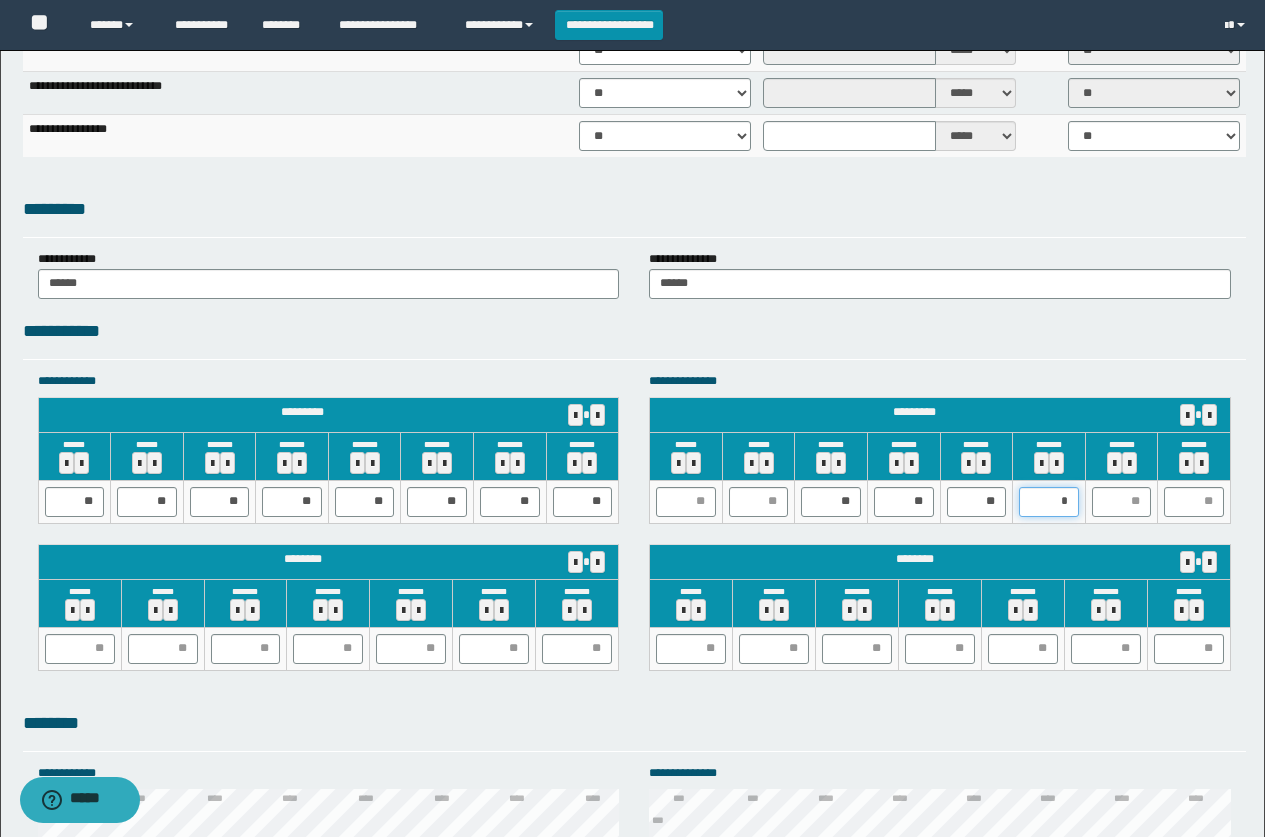 type on "**" 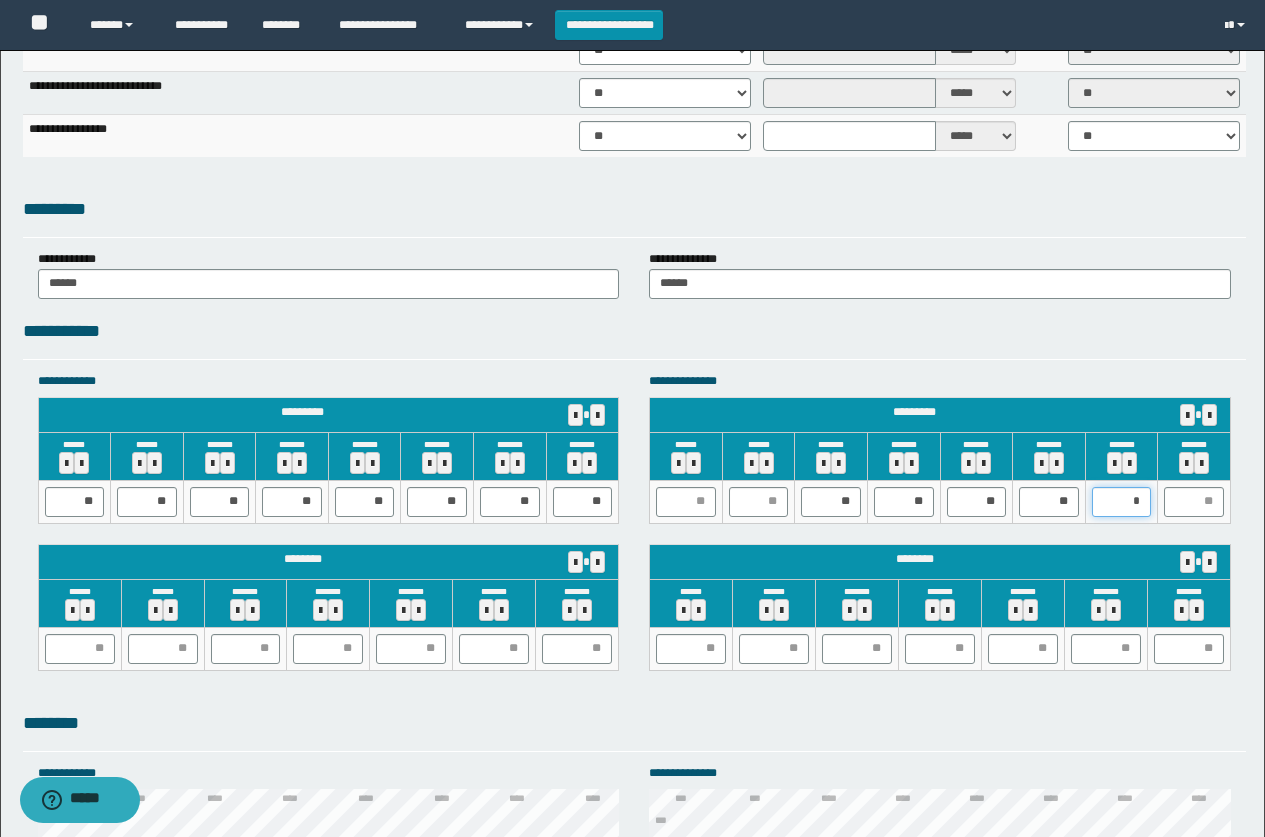 type on "**" 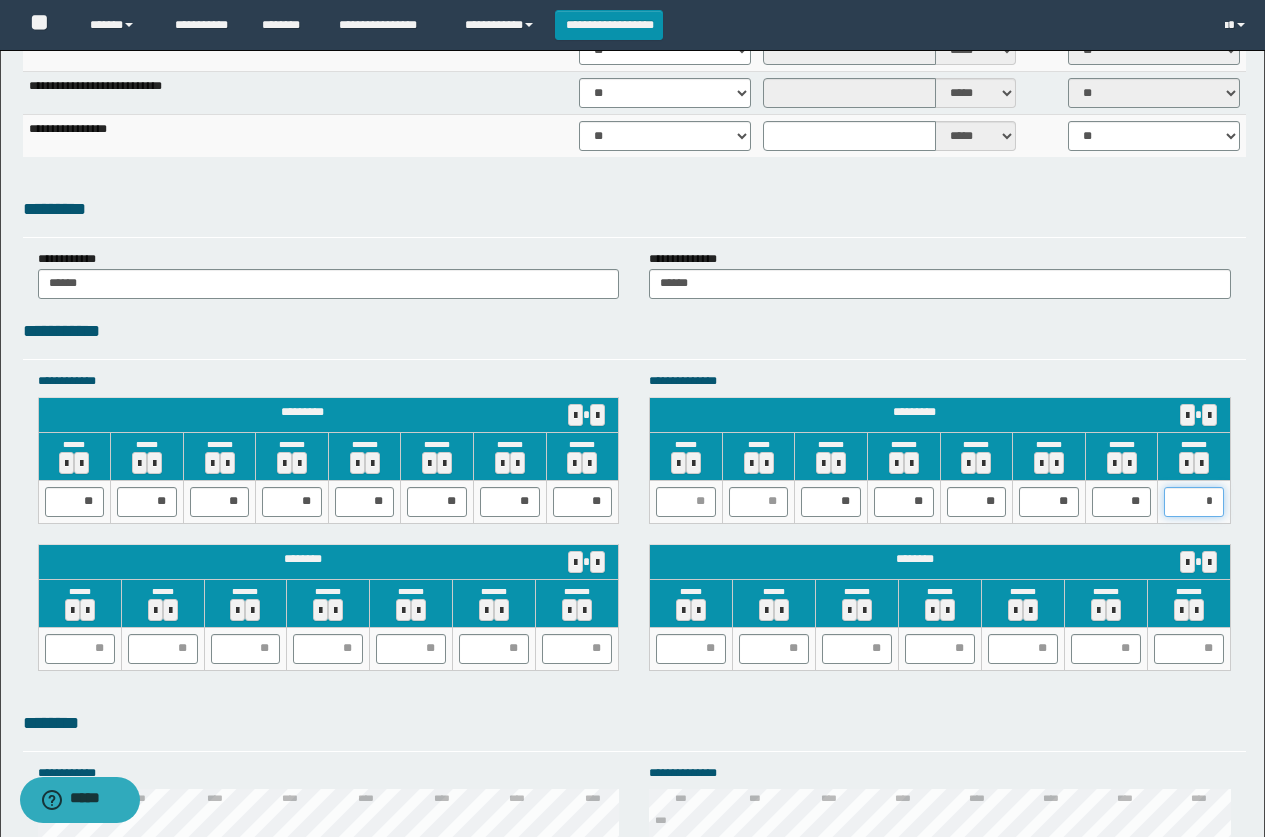 type on "**" 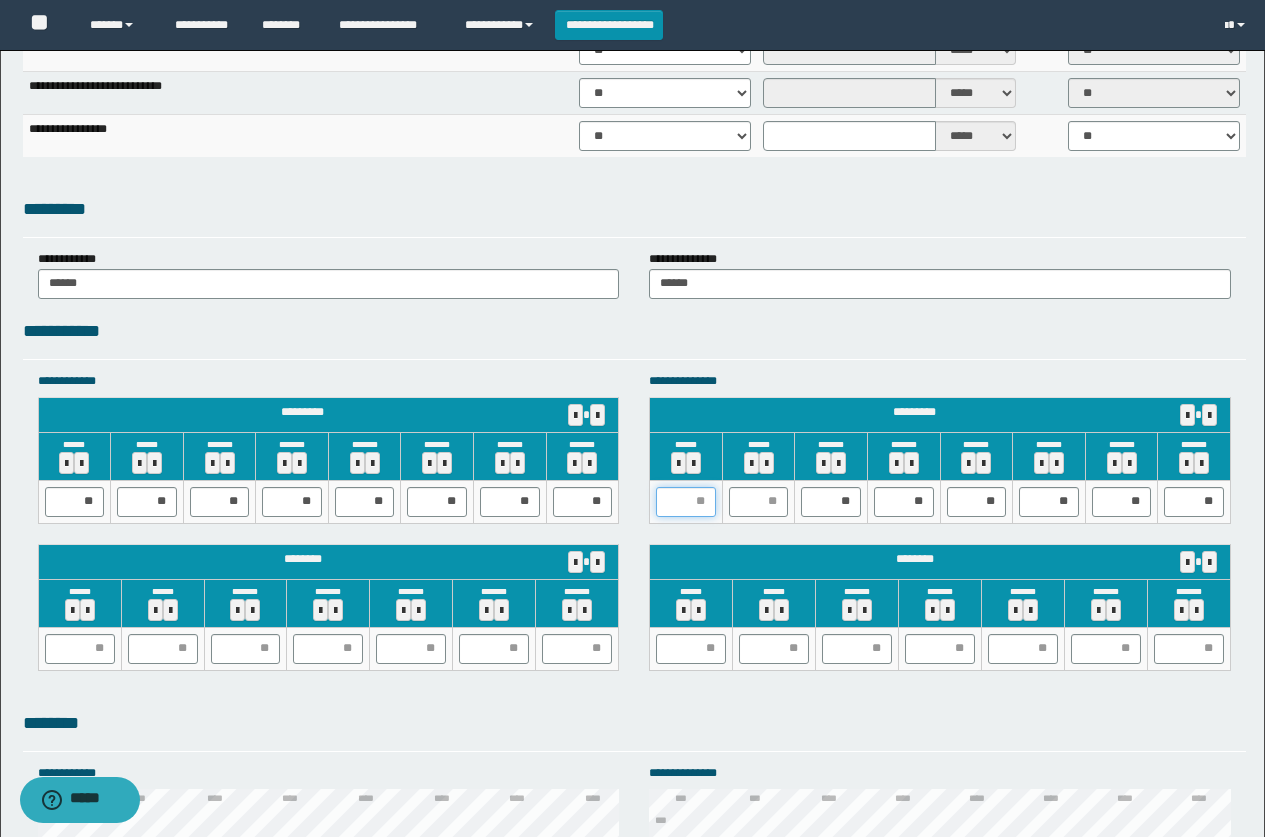 click at bounding box center (686, 502) 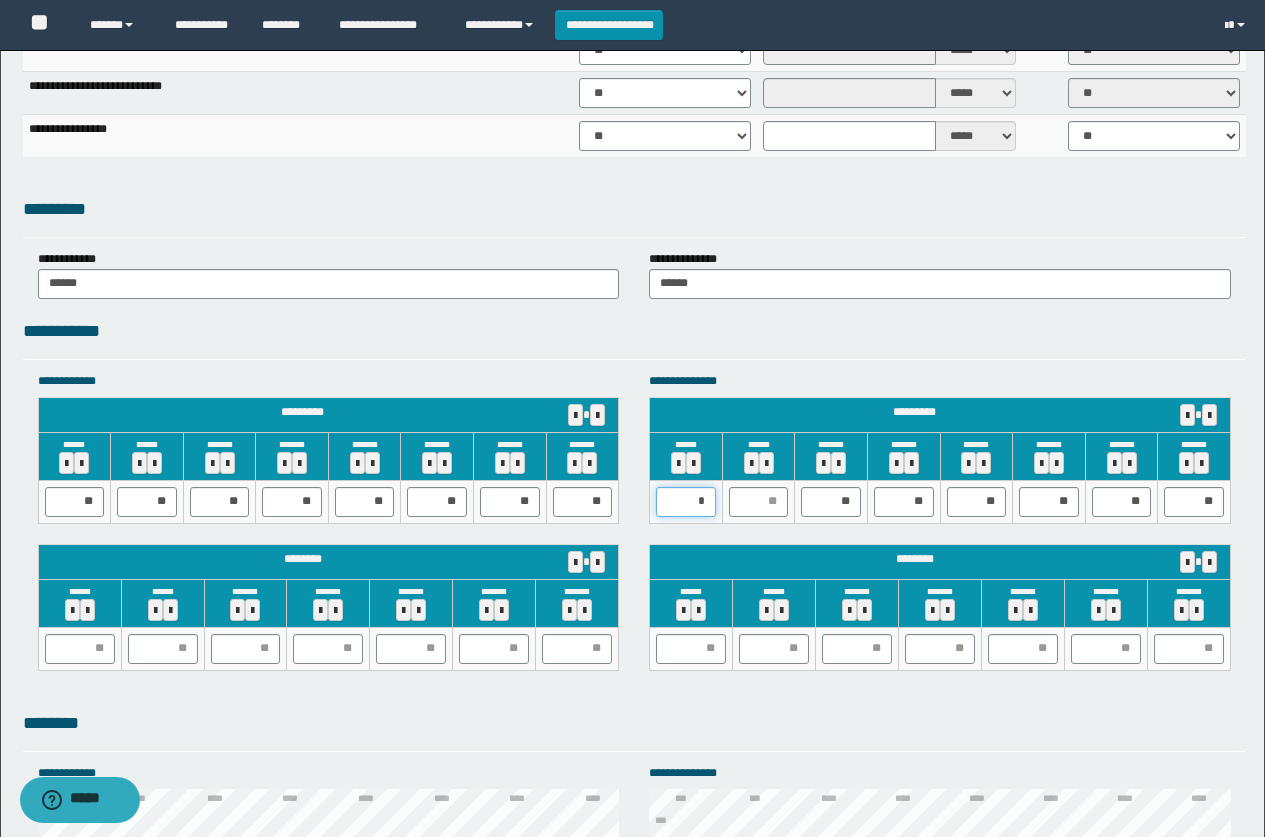 type on "**" 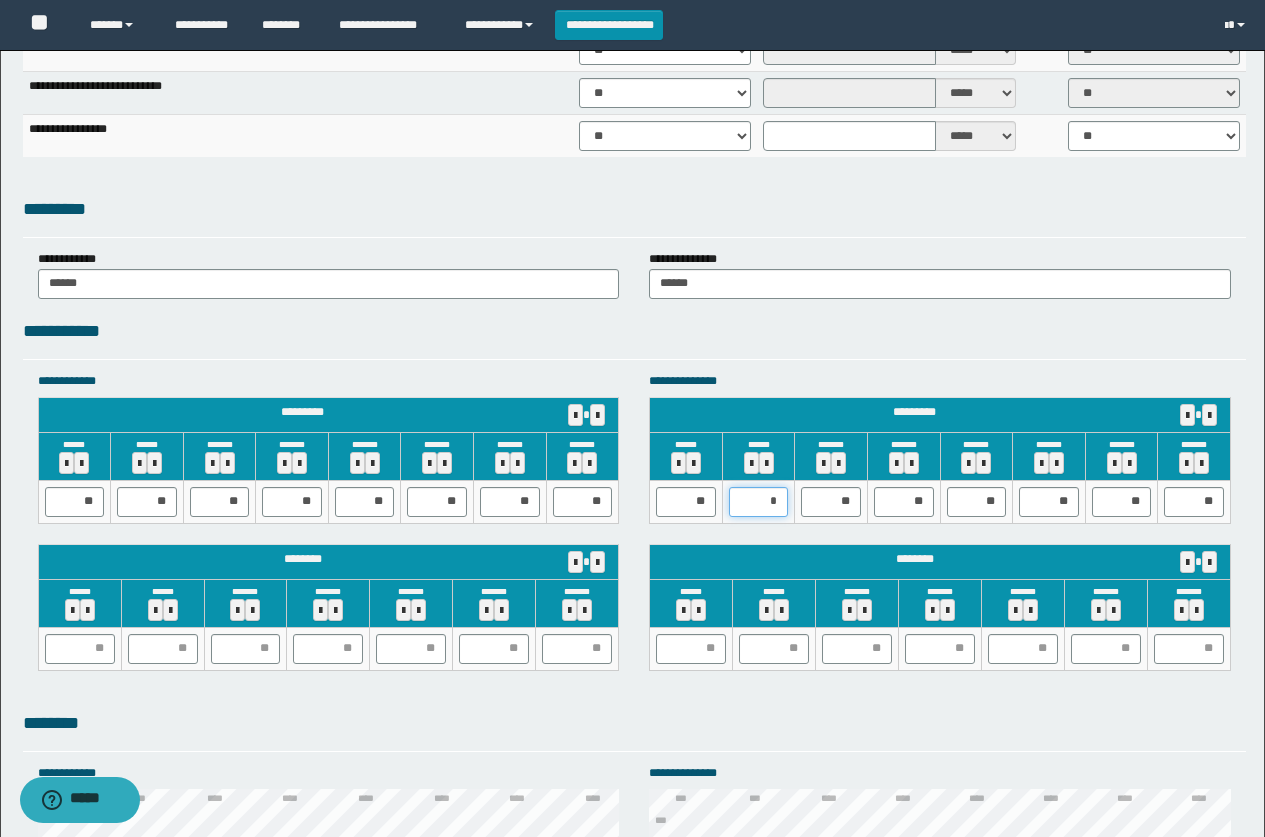 type on "**" 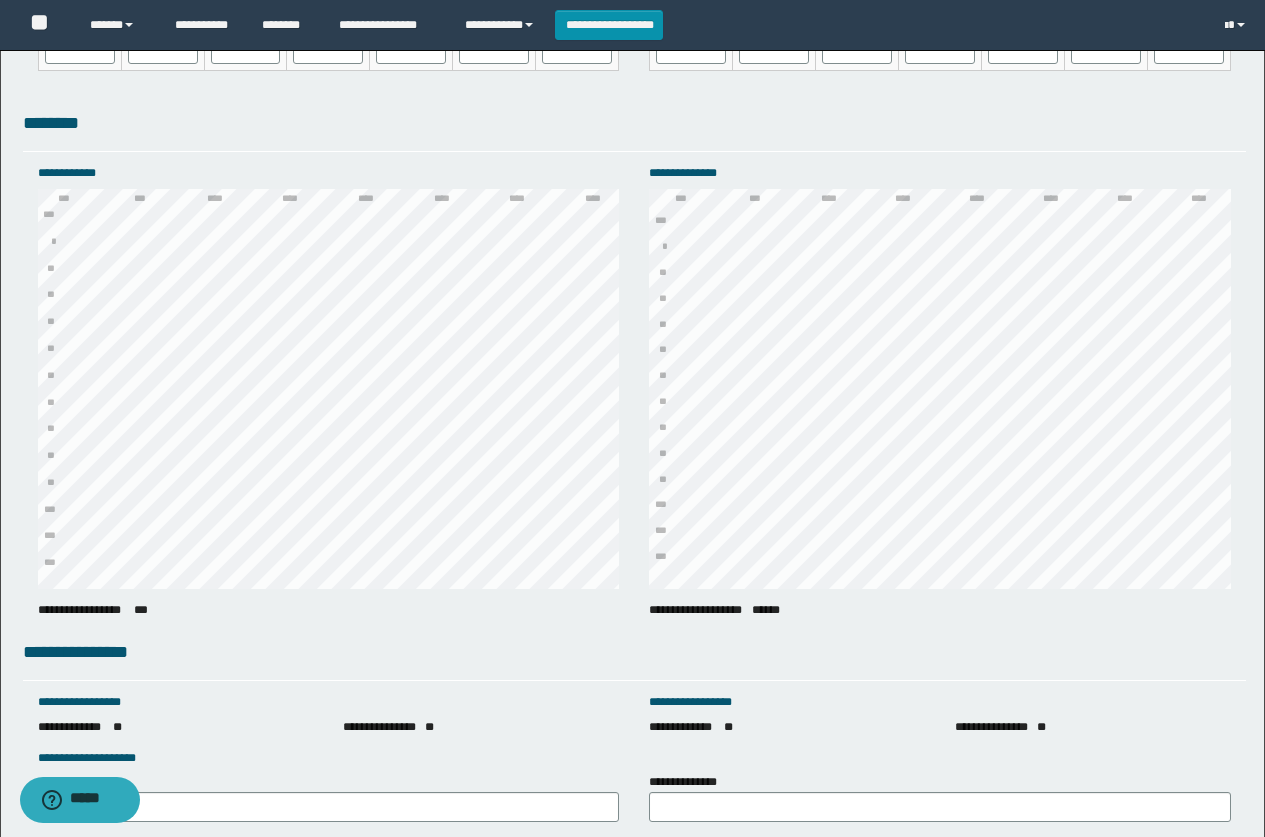 scroll, scrollTop: 2600, scrollLeft: 0, axis: vertical 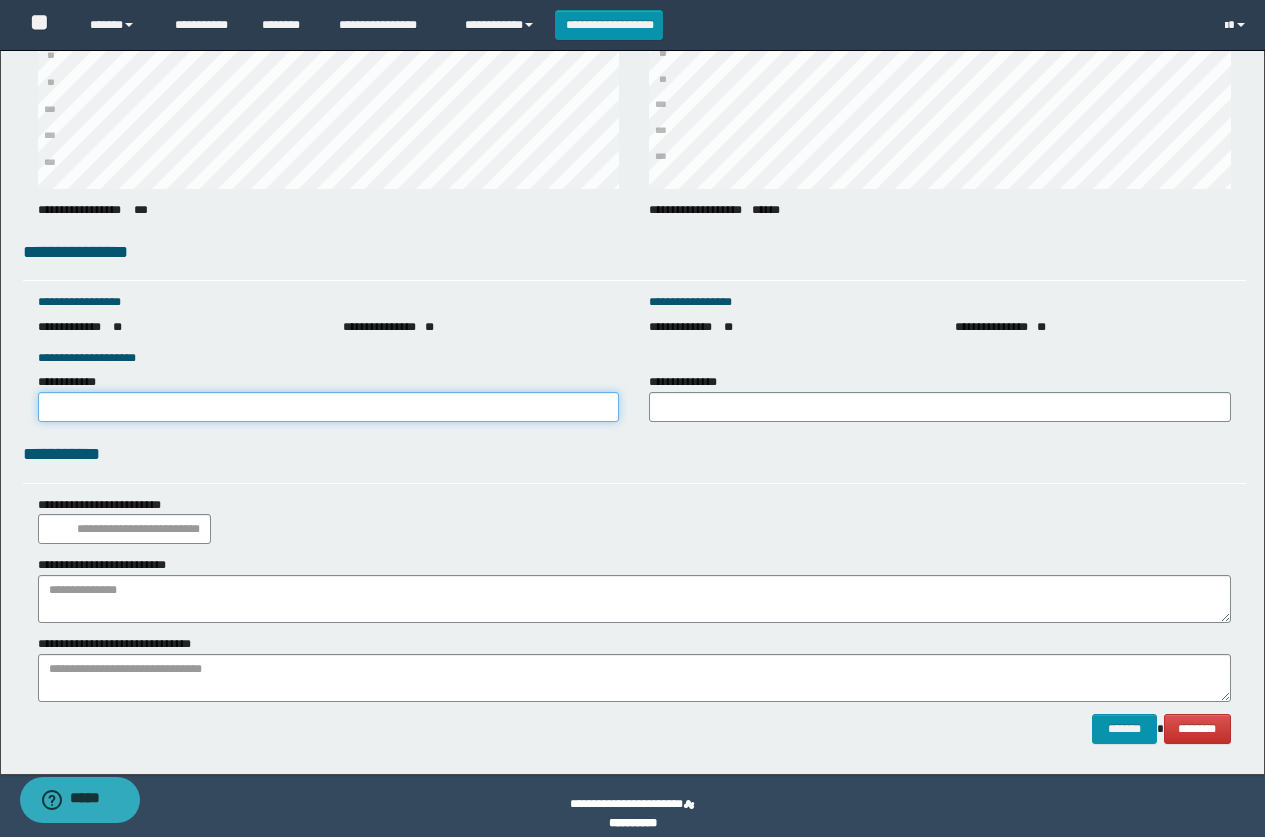 click on "**********" at bounding box center (329, 407) 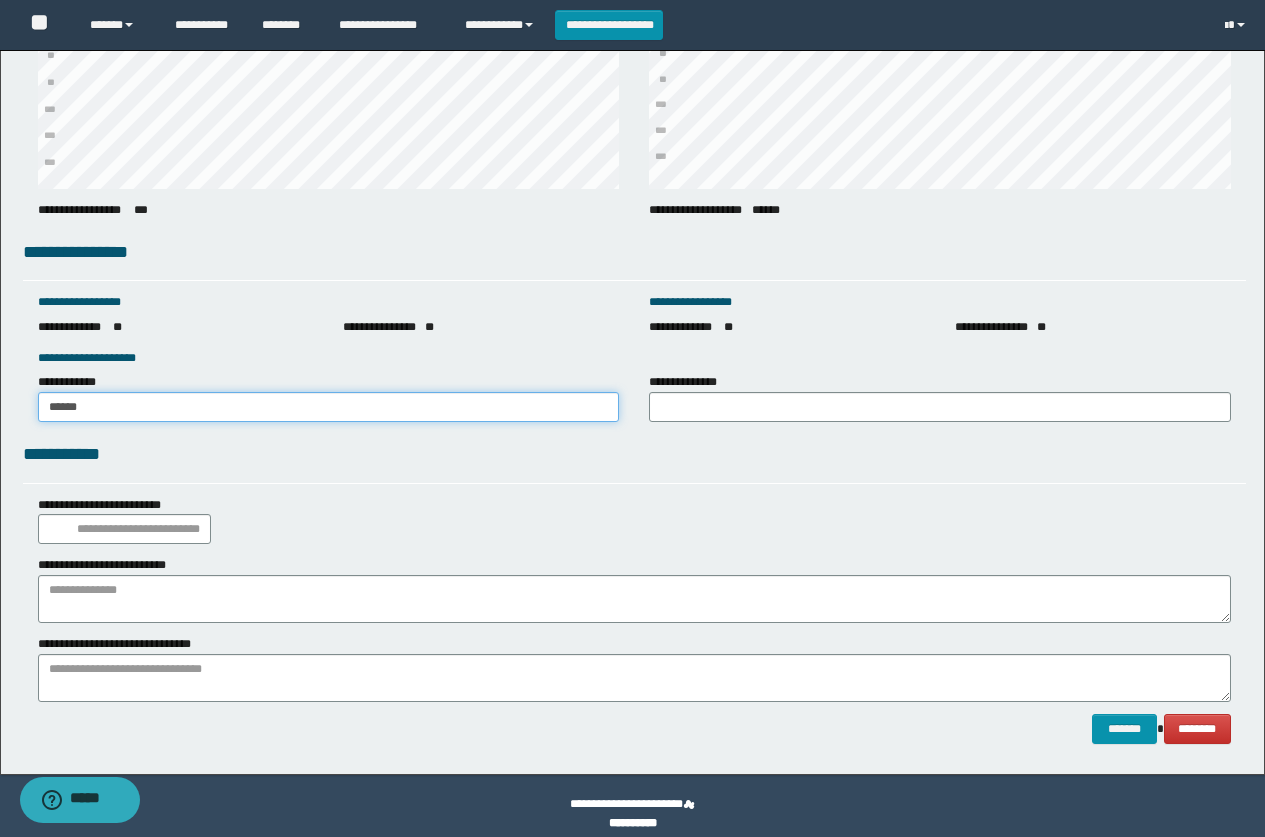 type on "******" 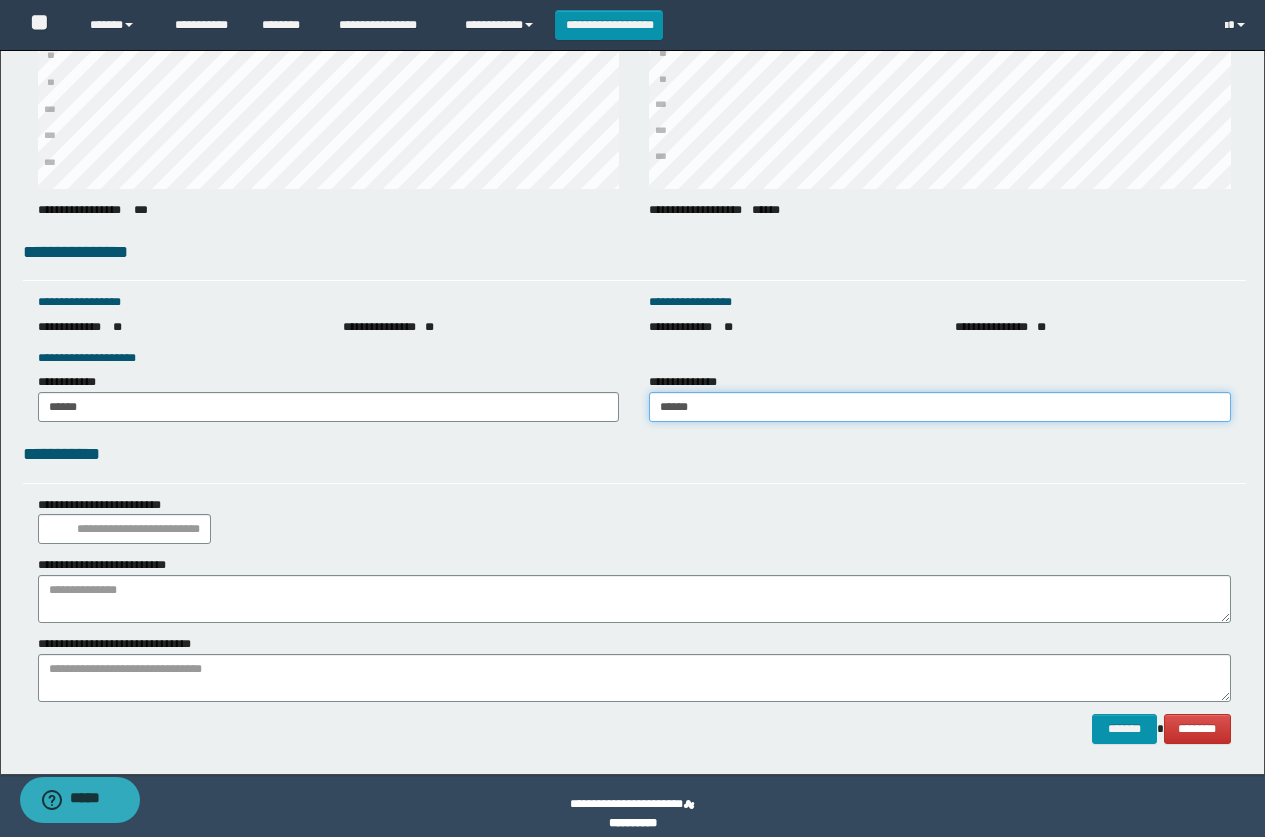 type on "******" 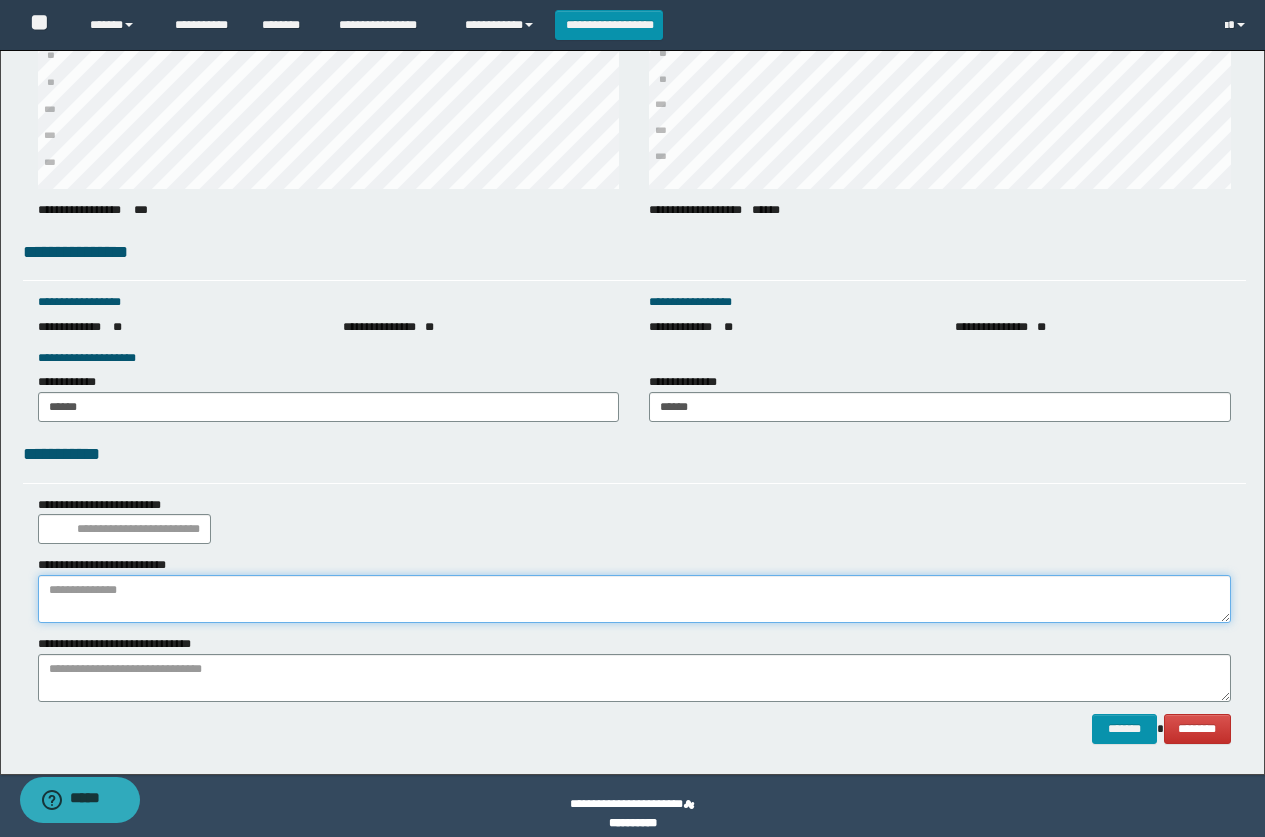 click at bounding box center [634, 599] 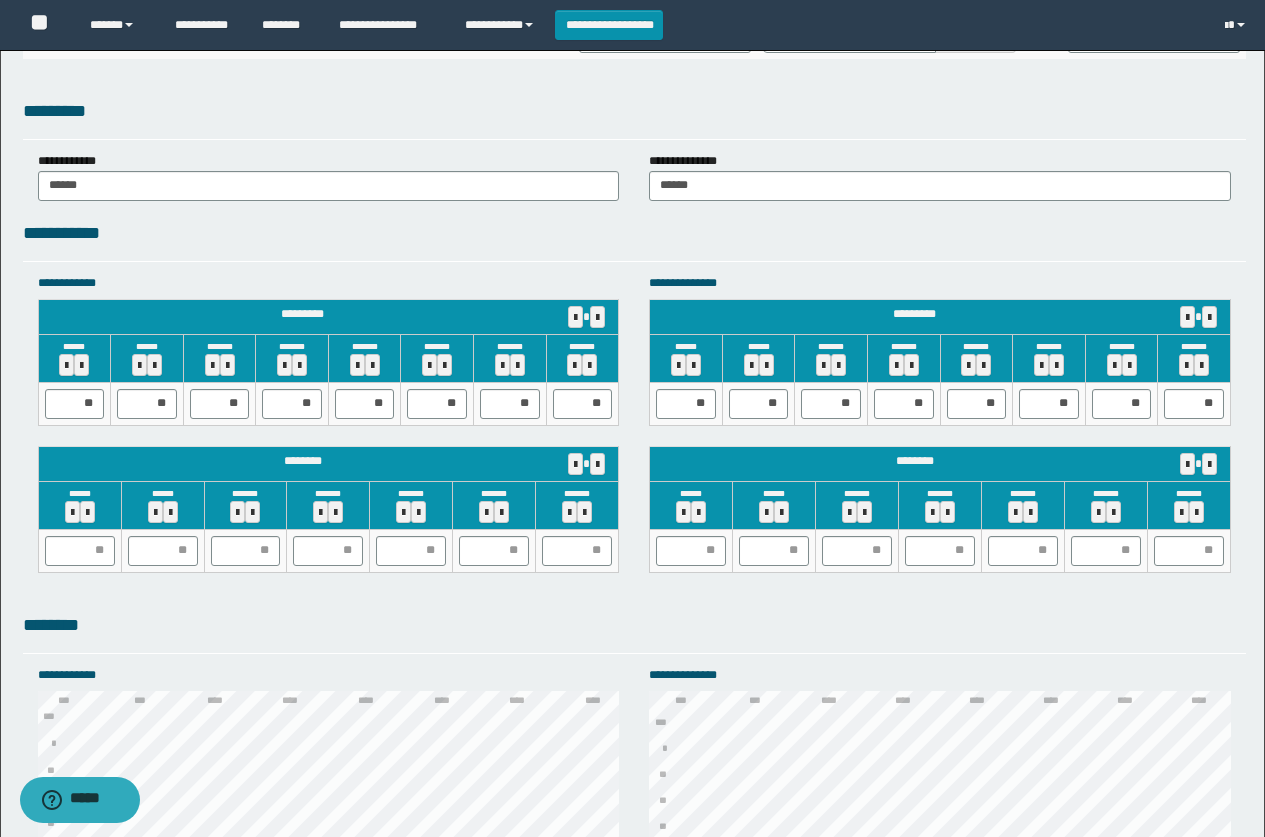scroll, scrollTop: 1700, scrollLeft: 0, axis: vertical 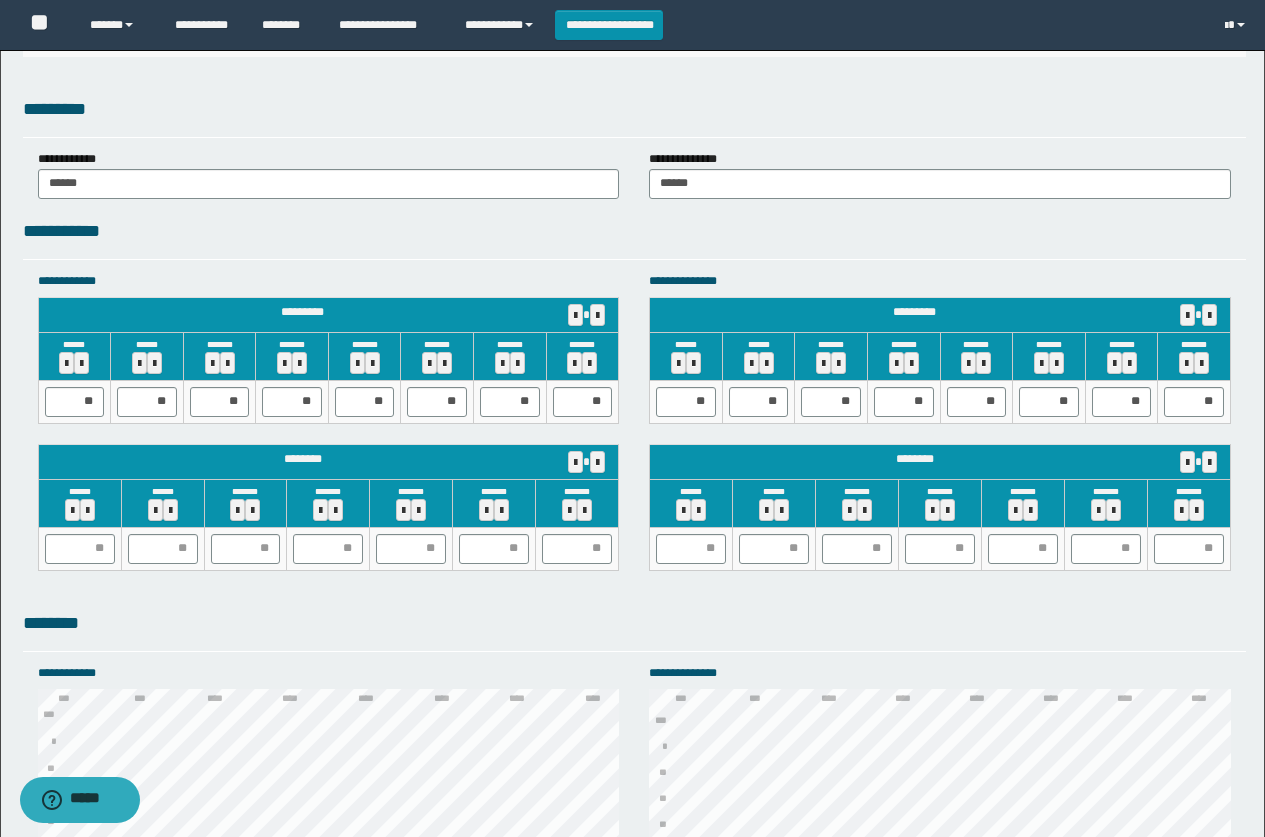 type on "**********" 